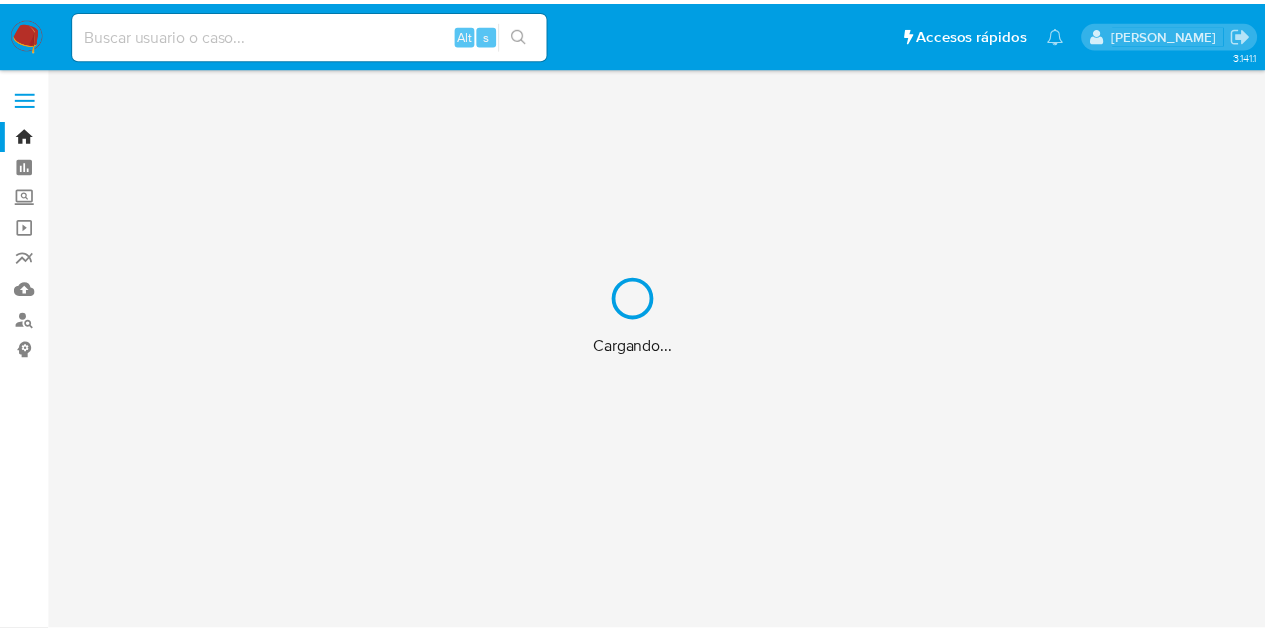scroll, scrollTop: 0, scrollLeft: 0, axis: both 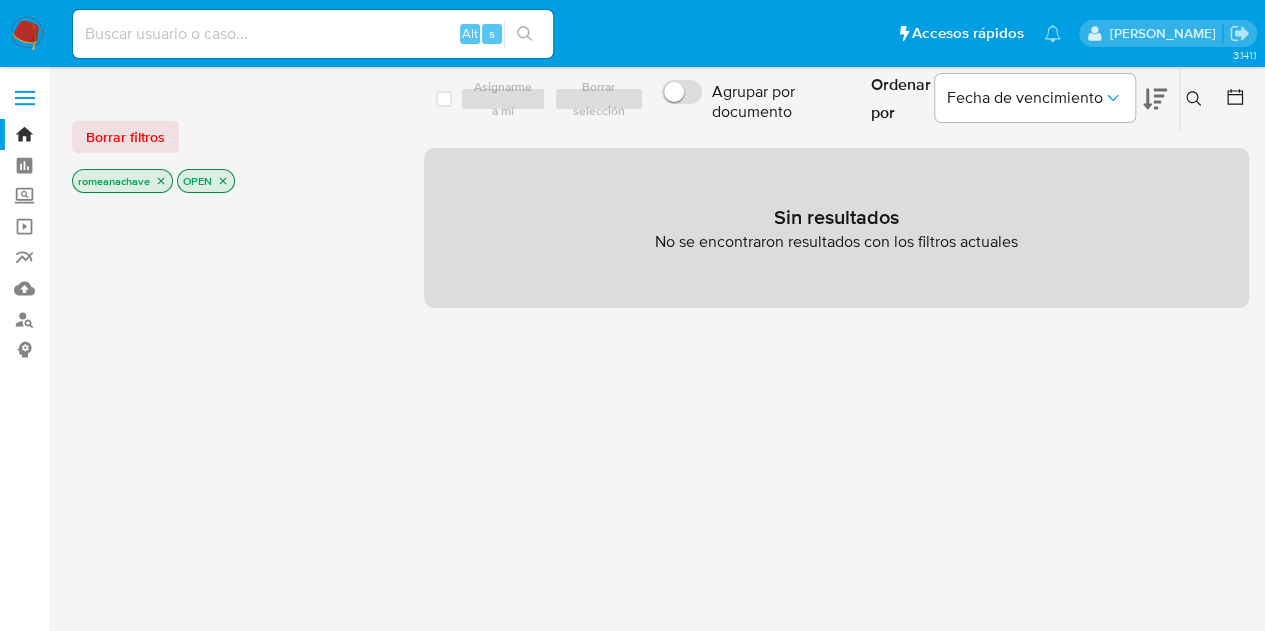 click at bounding box center [313, 34] 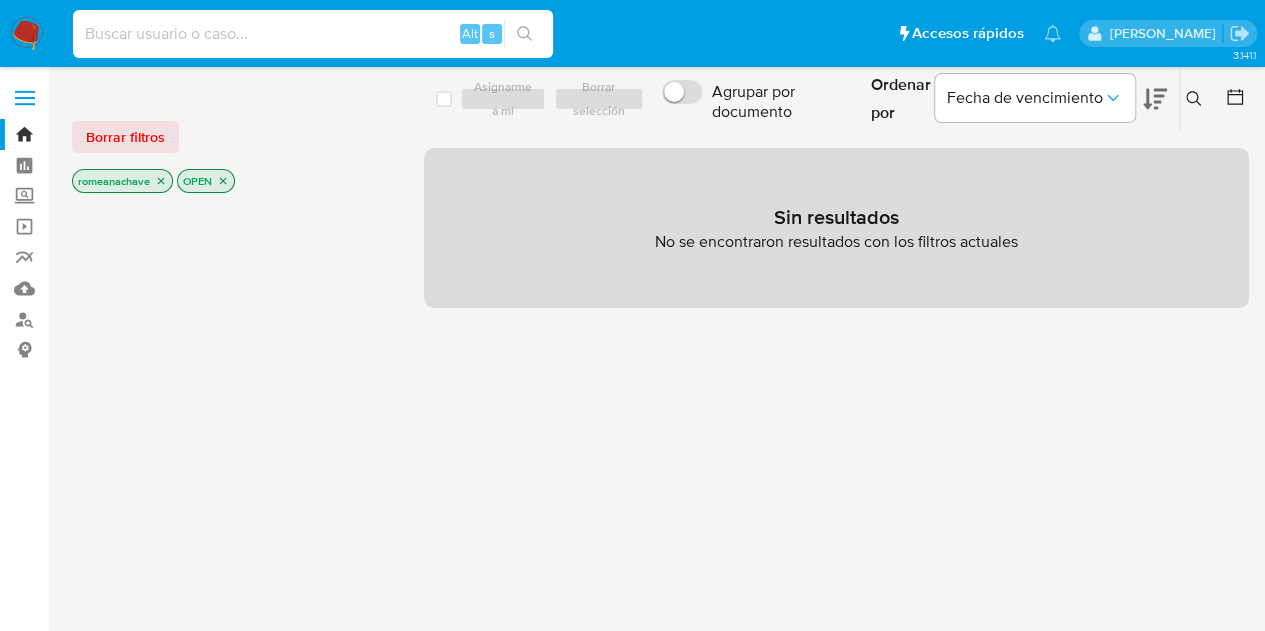 paste on "317236338" 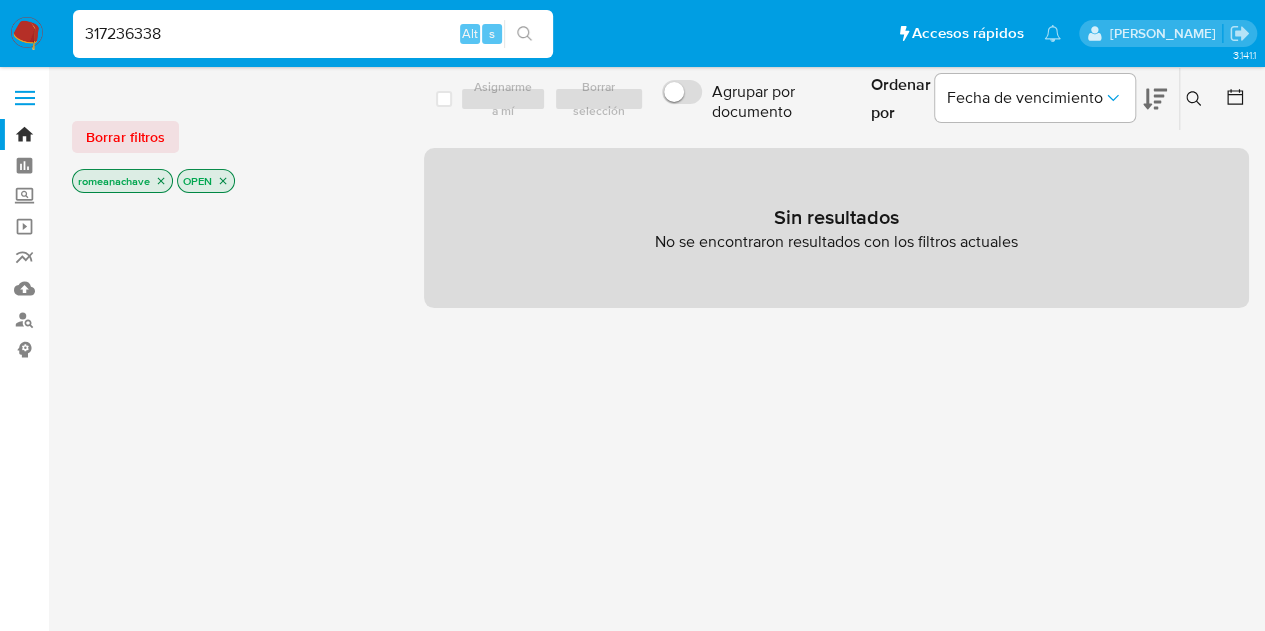 type on "317236338" 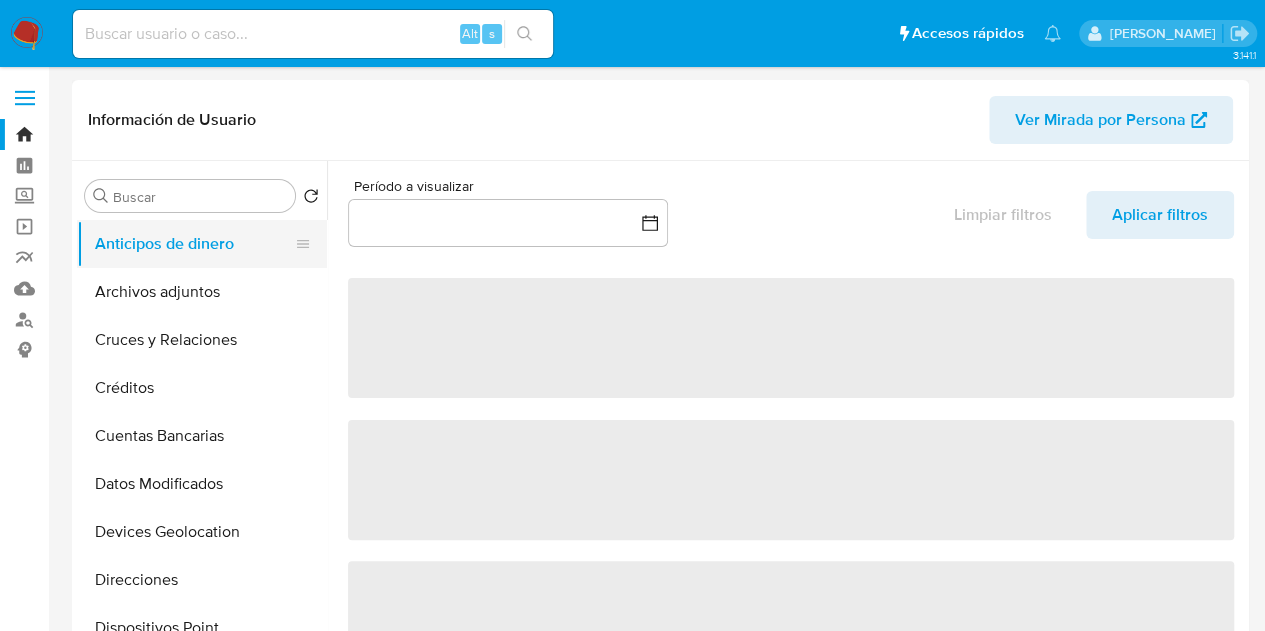 select on "10" 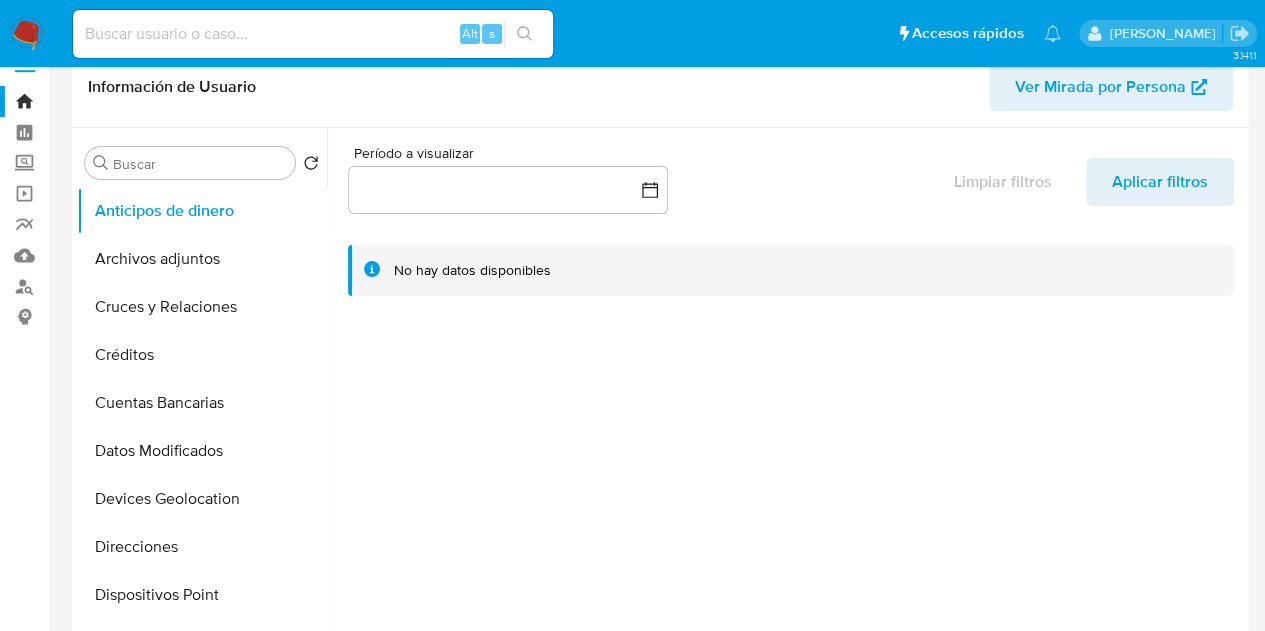 scroll, scrollTop: 34, scrollLeft: 0, axis: vertical 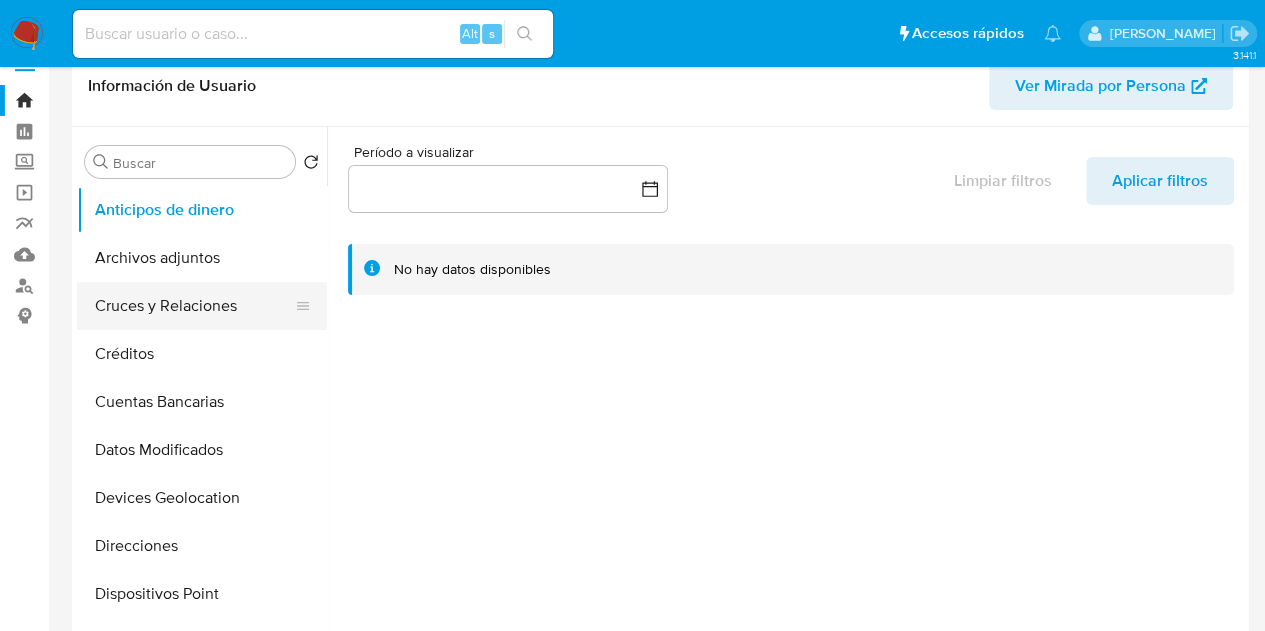 click on "Cruces y Relaciones" at bounding box center [194, 306] 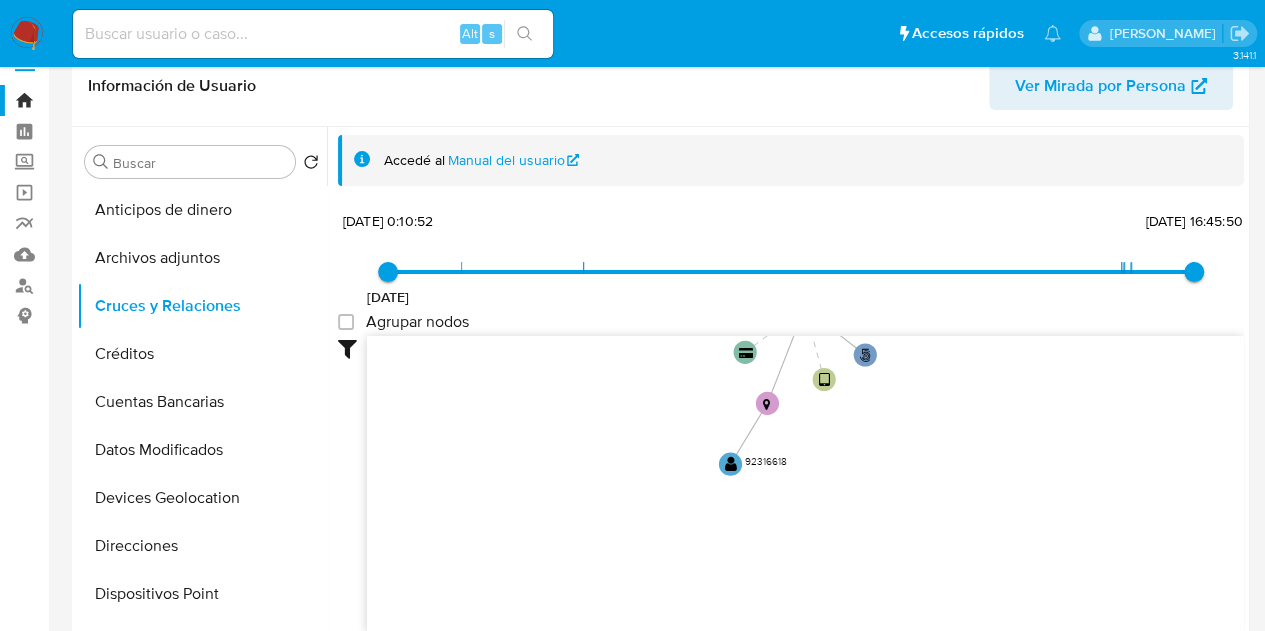 drag, startPoint x: 598, startPoint y: 415, endPoint x: 594, endPoint y: 373, distance: 42.190044 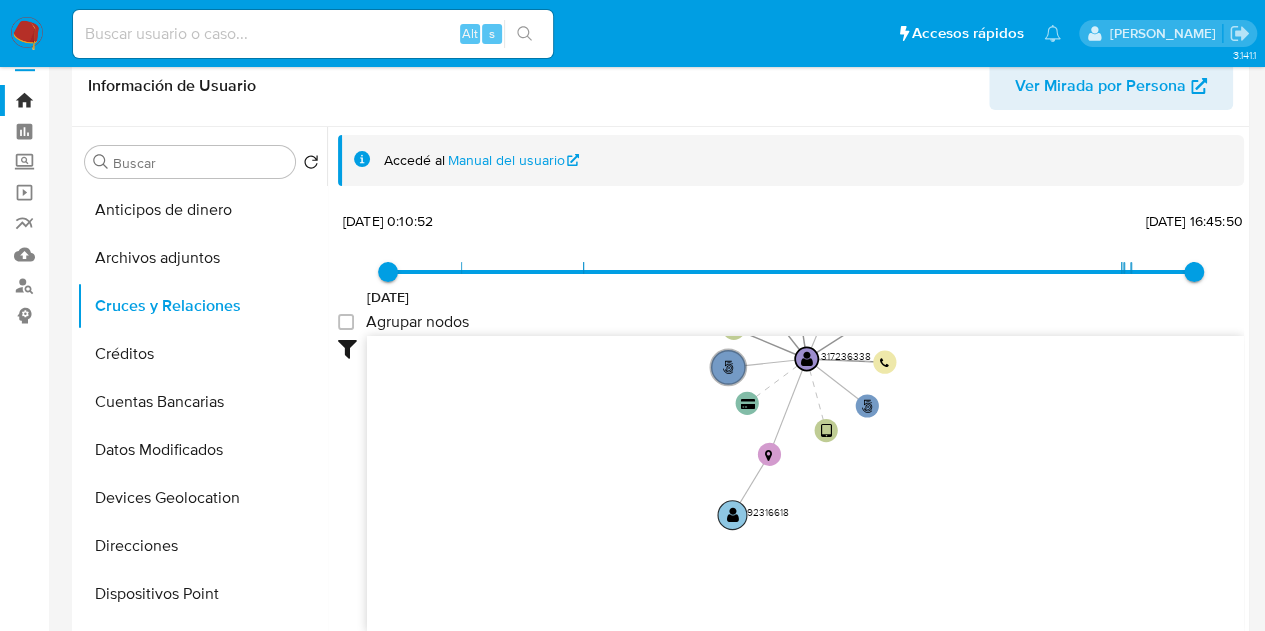 click on "" 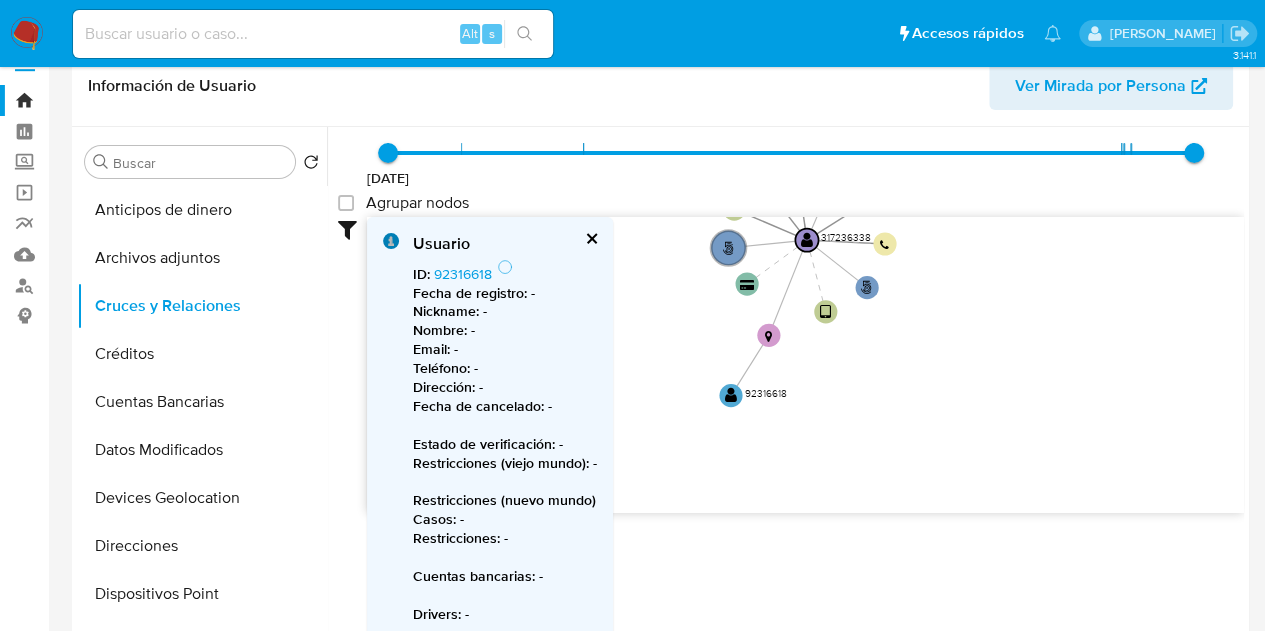 scroll, scrollTop: 166, scrollLeft: 0, axis: vertical 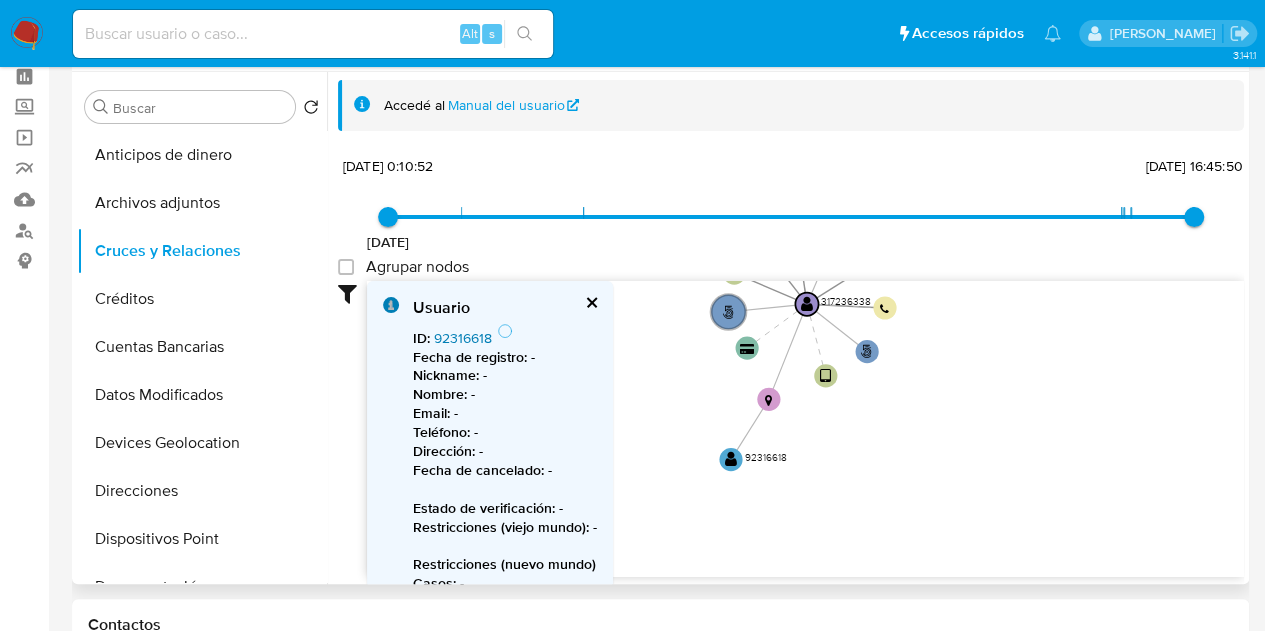 click on "92316618" at bounding box center [463, 338] 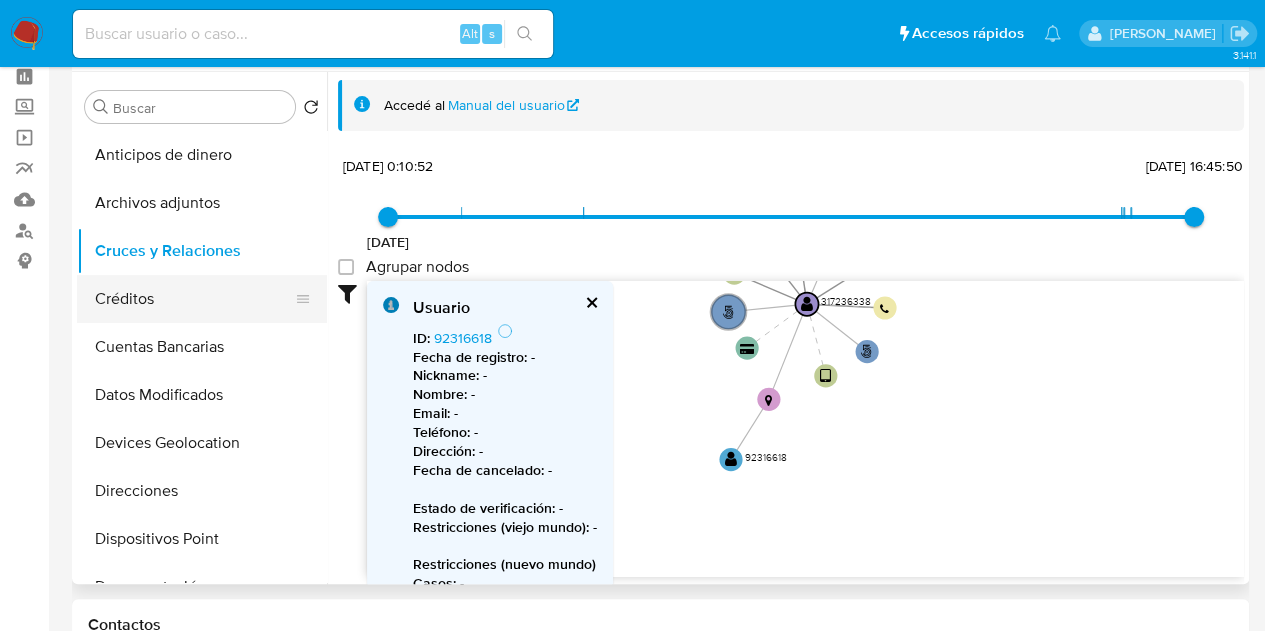 click on "Créditos" at bounding box center (194, 299) 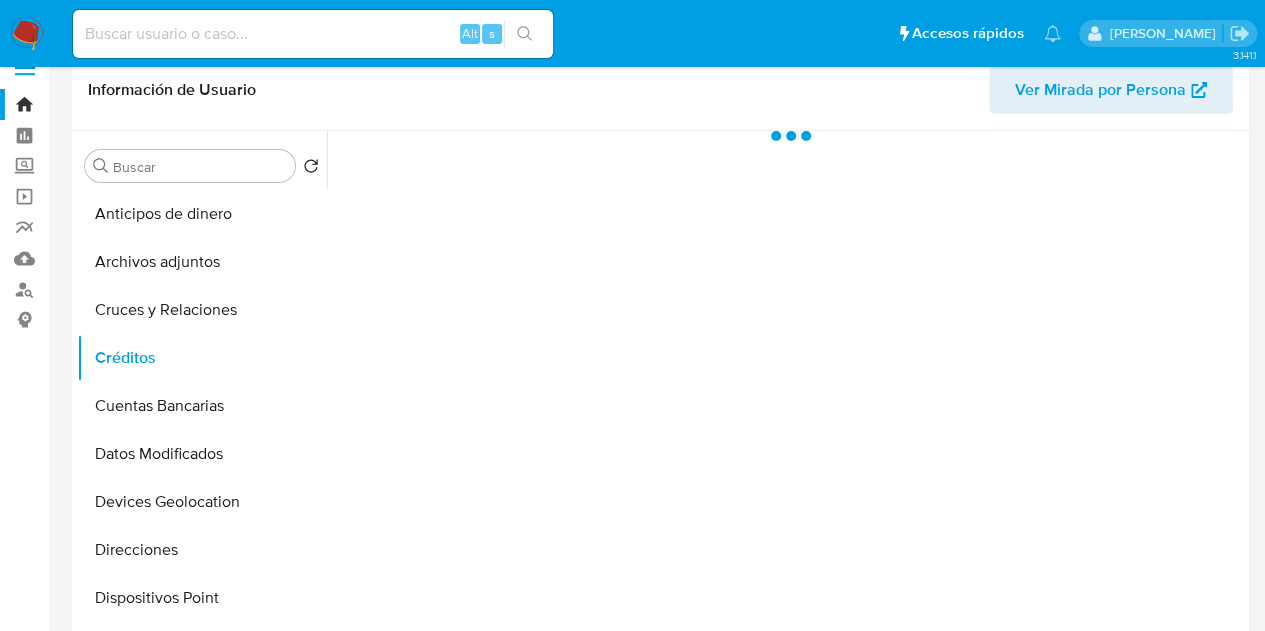 scroll, scrollTop: 27, scrollLeft: 0, axis: vertical 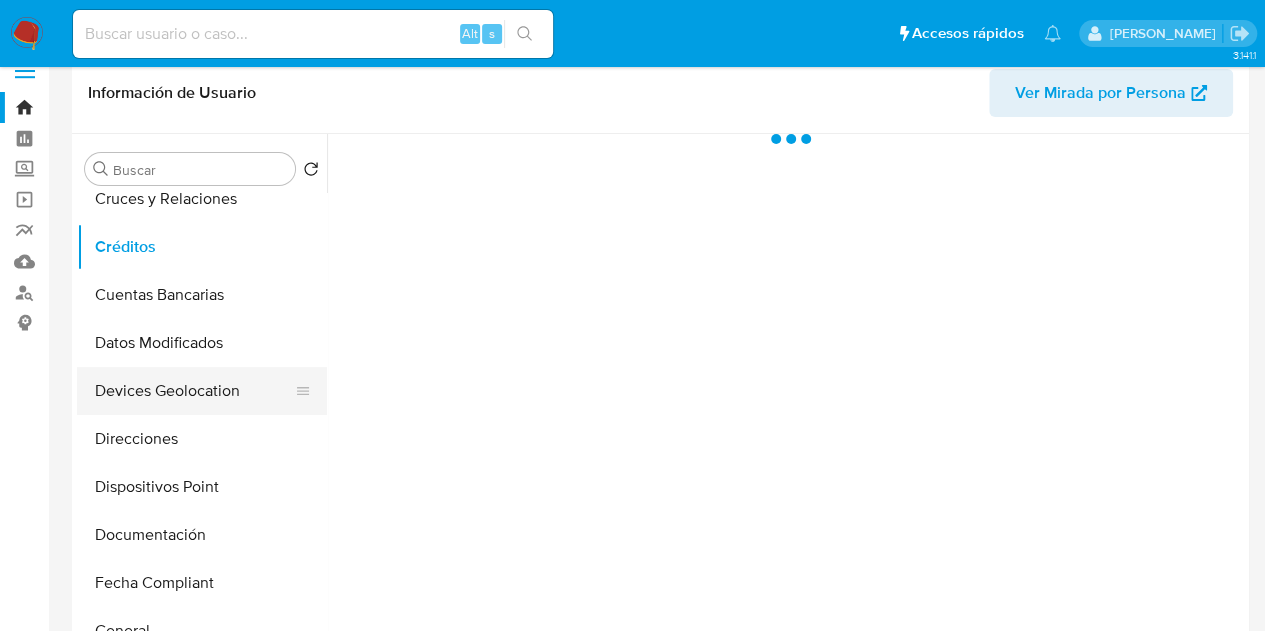 click on "Devices Geolocation" at bounding box center (194, 391) 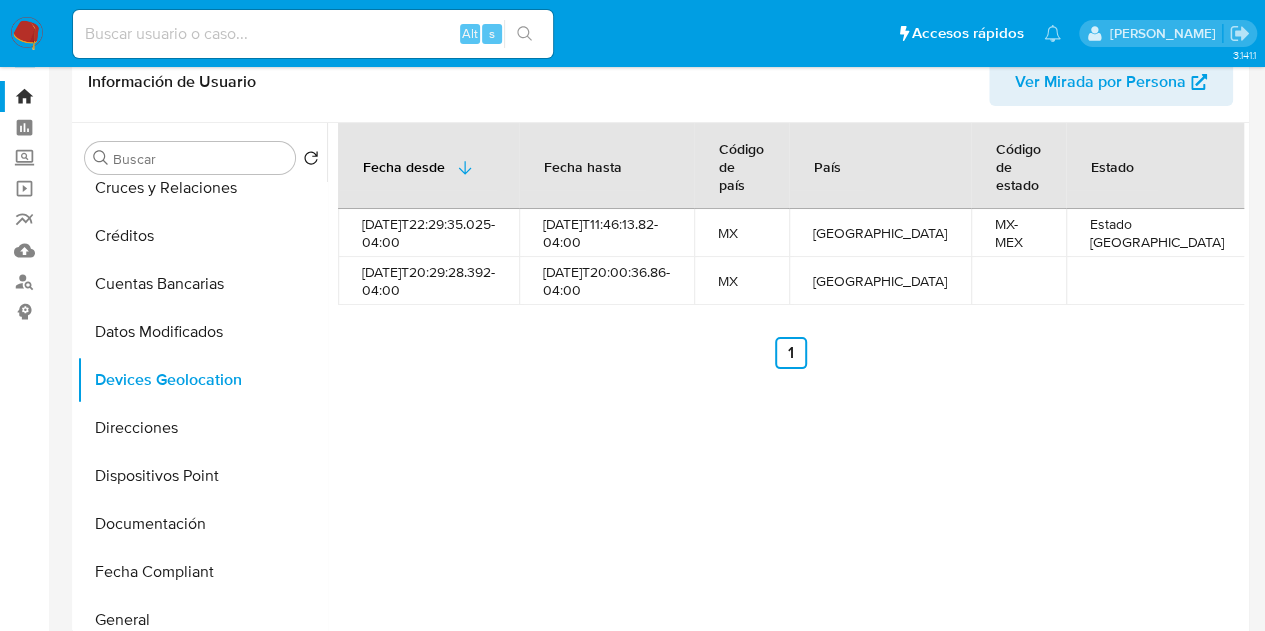 scroll, scrollTop: 0, scrollLeft: 0, axis: both 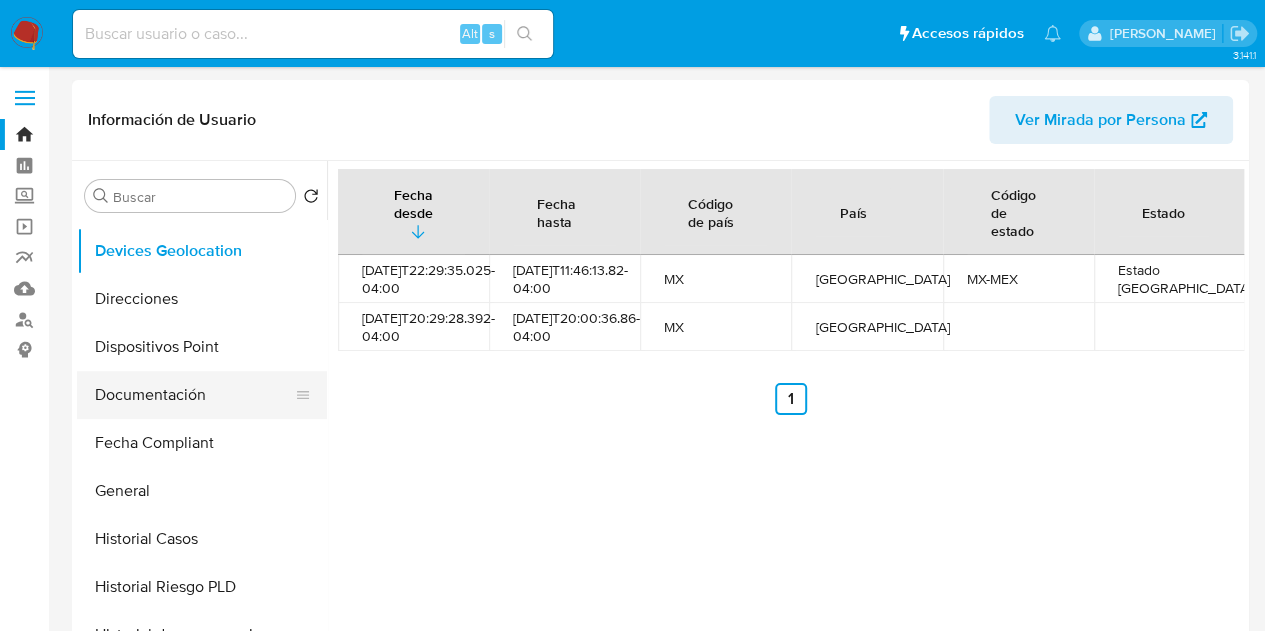 click on "Documentación" at bounding box center [194, 395] 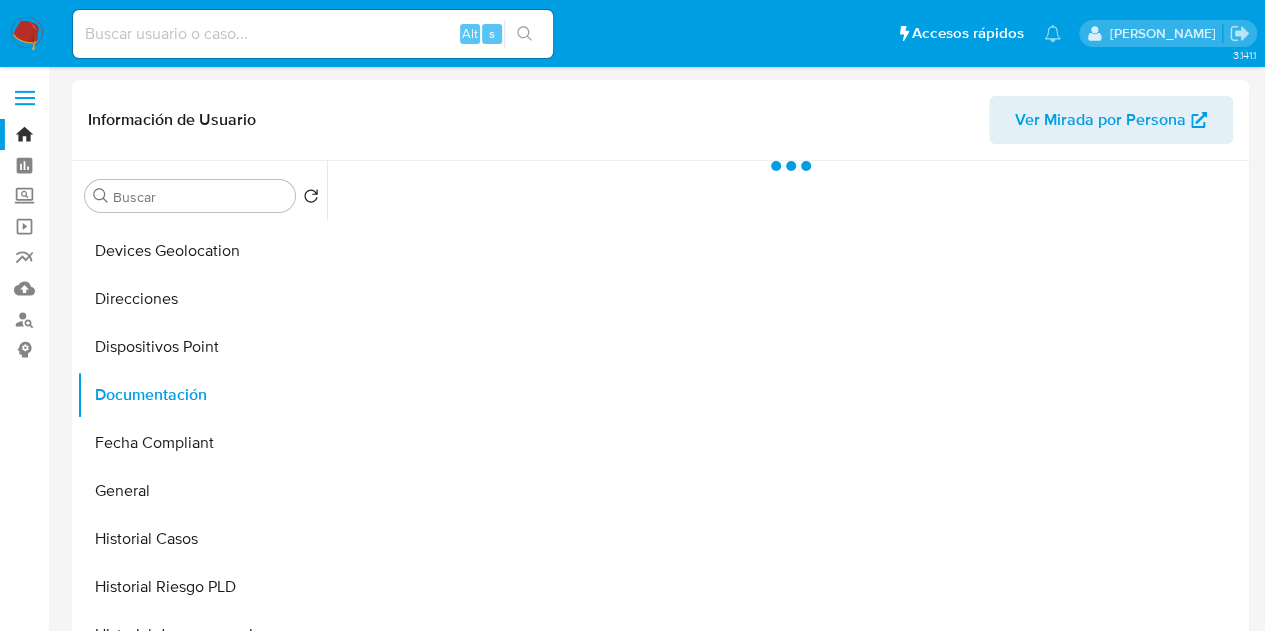 type 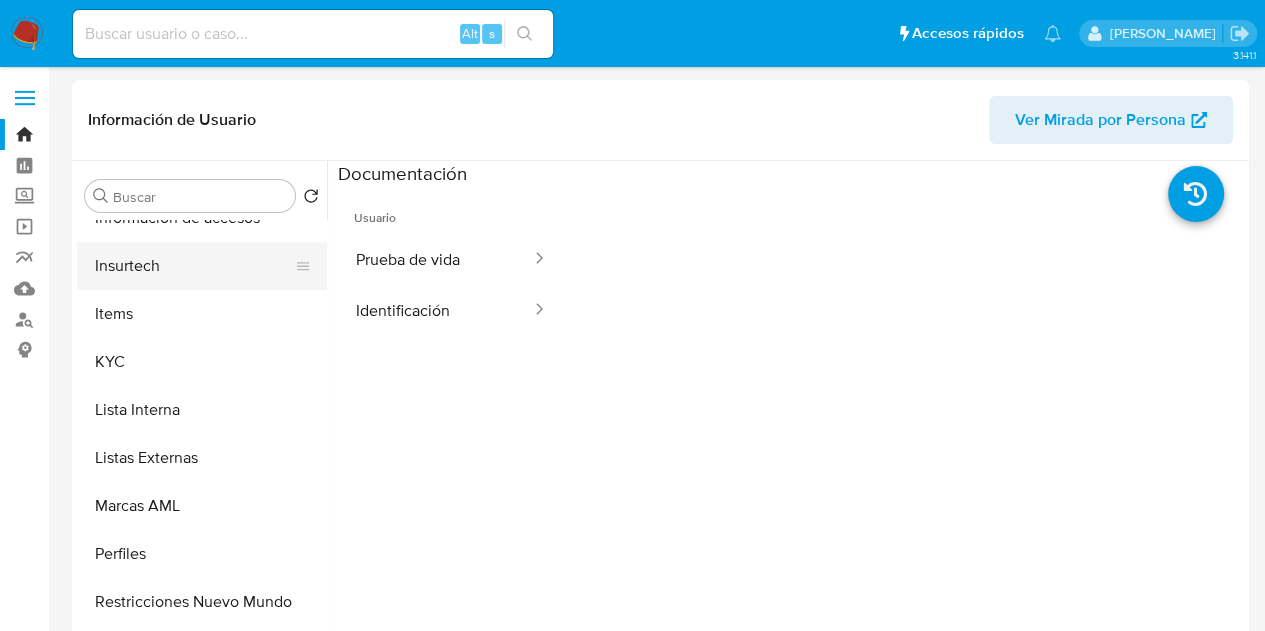 scroll, scrollTop: 797, scrollLeft: 0, axis: vertical 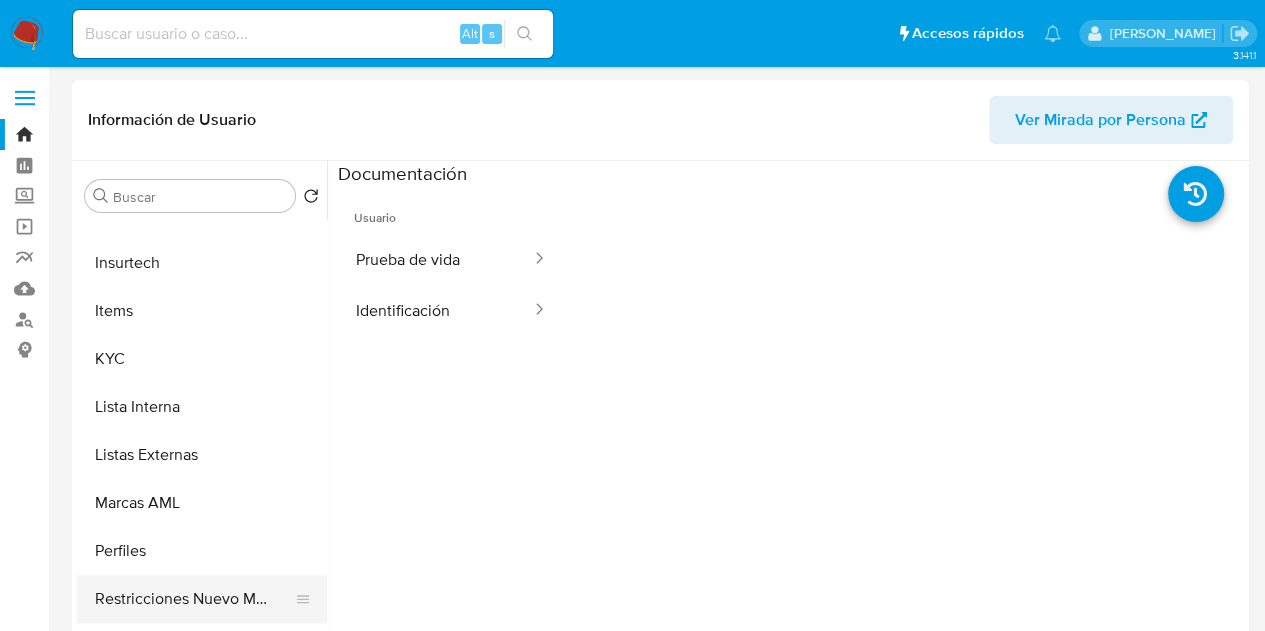 click on "Restricciones Nuevo Mundo" at bounding box center (194, 599) 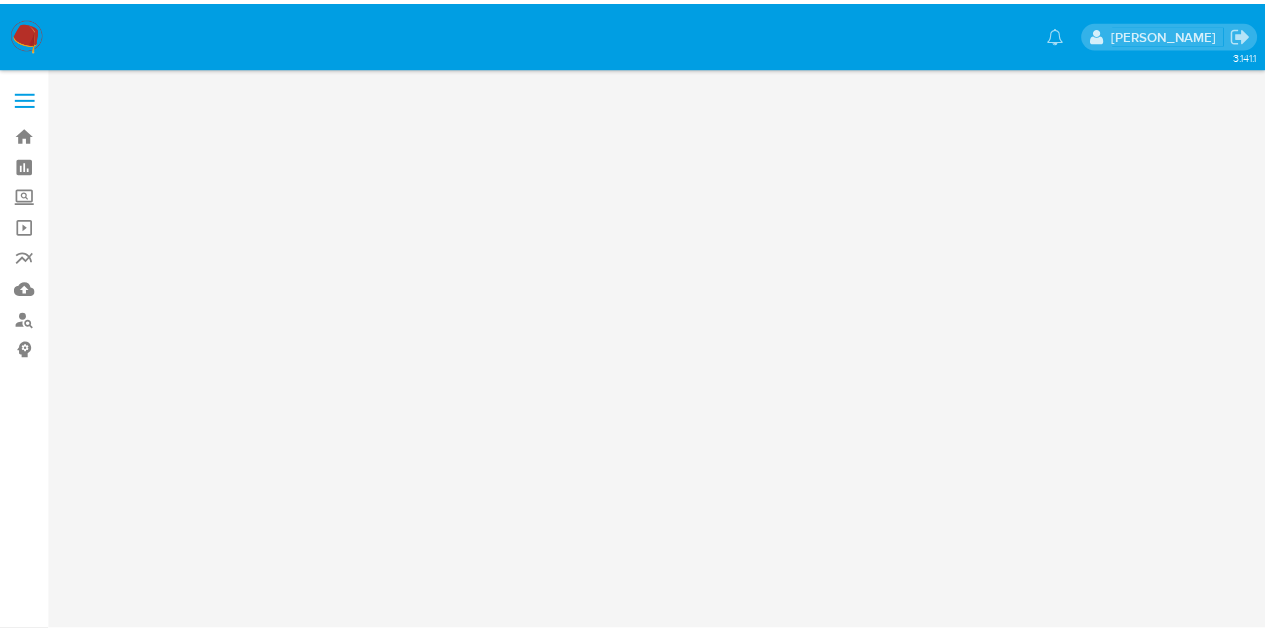 scroll, scrollTop: 0, scrollLeft: 0, axis: both 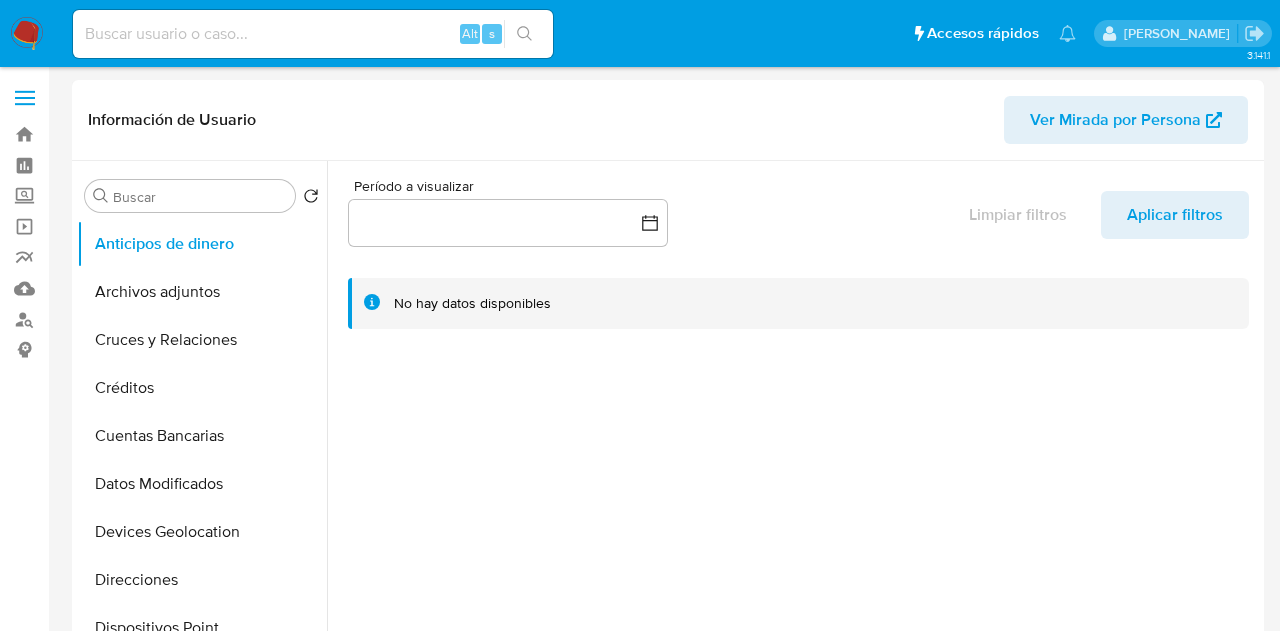 select on "10" 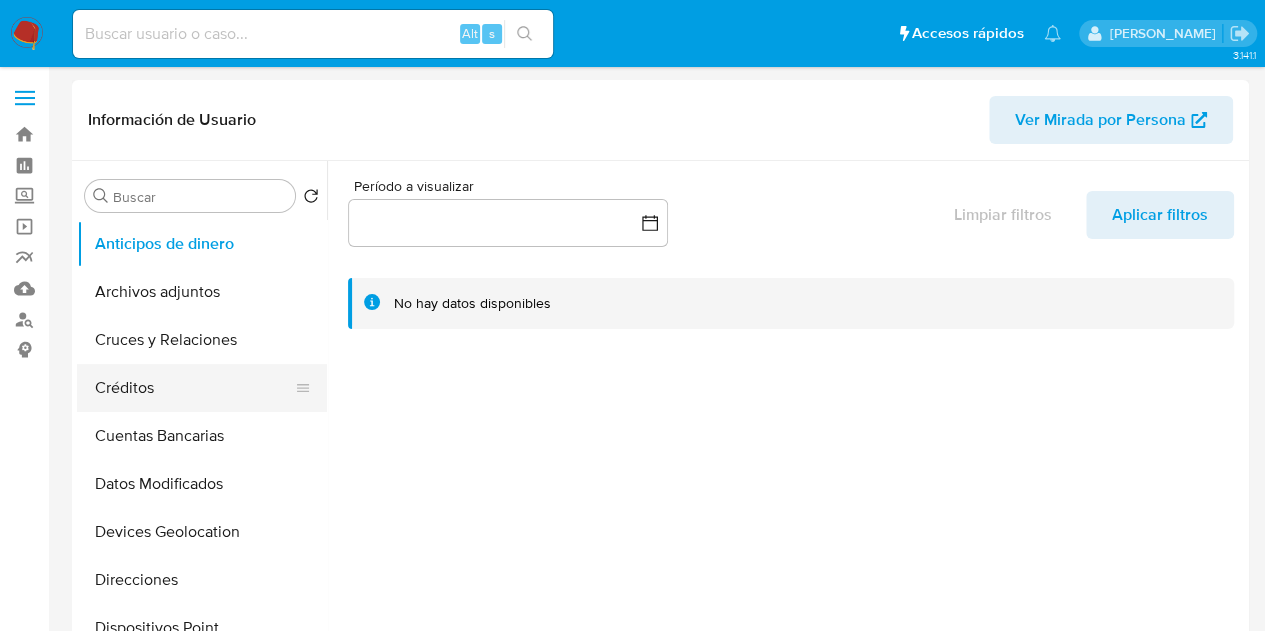 scroll, scrollTop: 69, scrollLeft: 0, axis: vertical 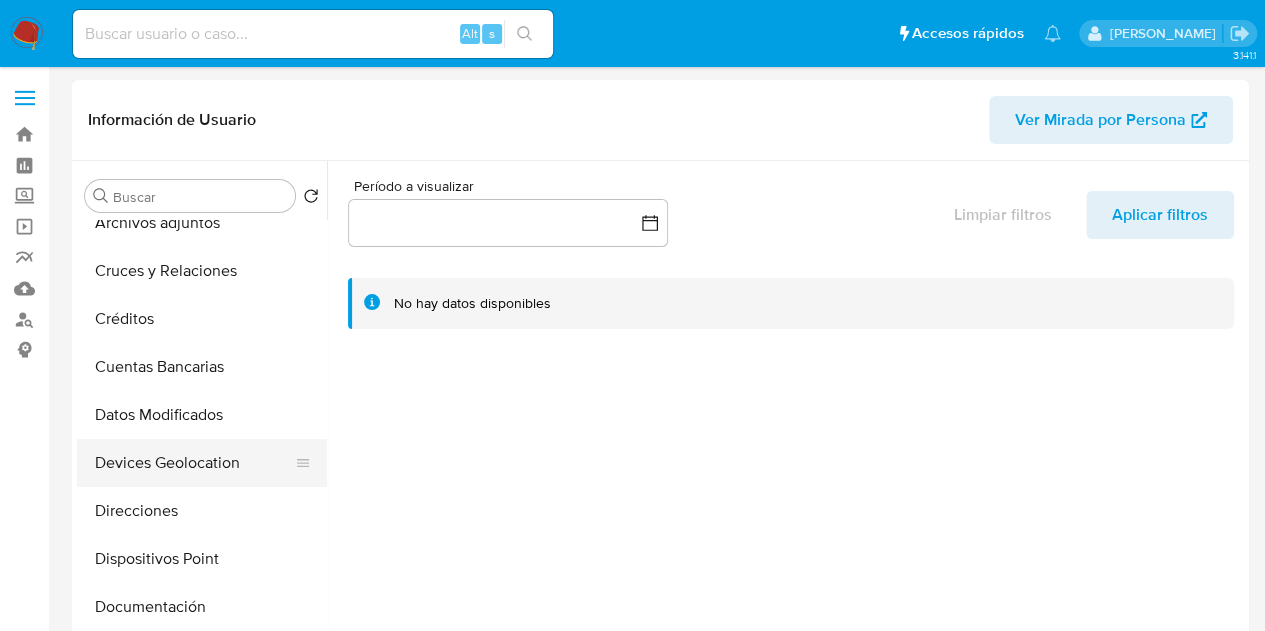 click on "Devices Geolocation" at bounding box center [194, 463] 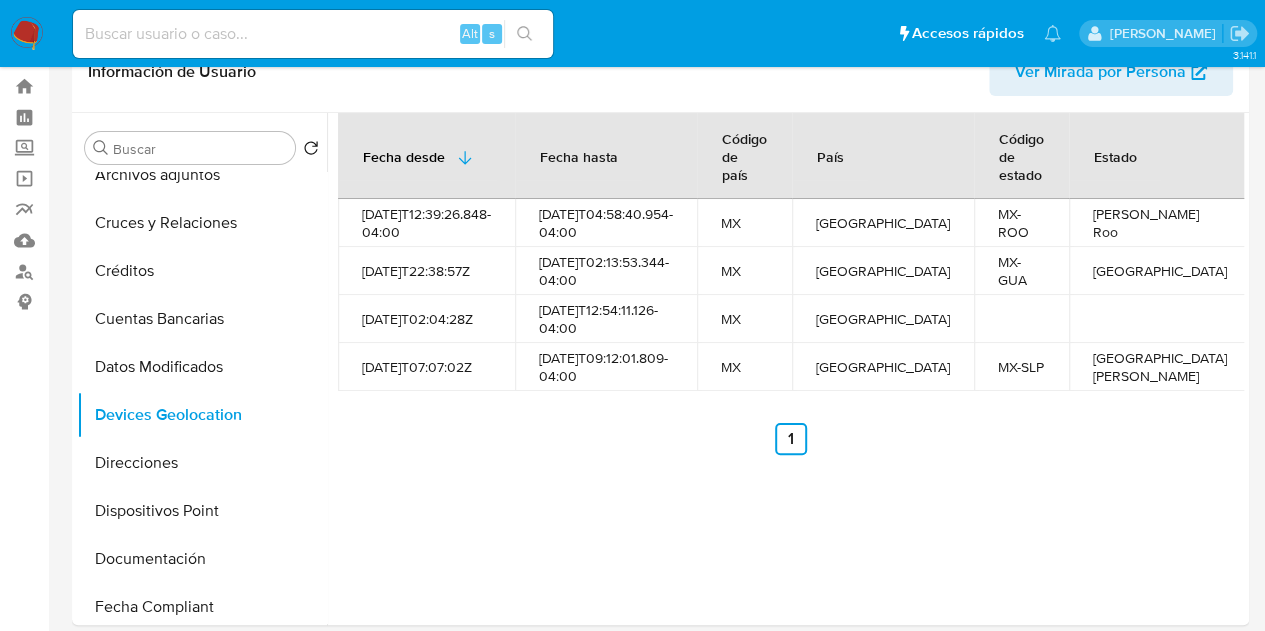 scroll, scrollTop: 0, scrollLeft: 0, axis: both 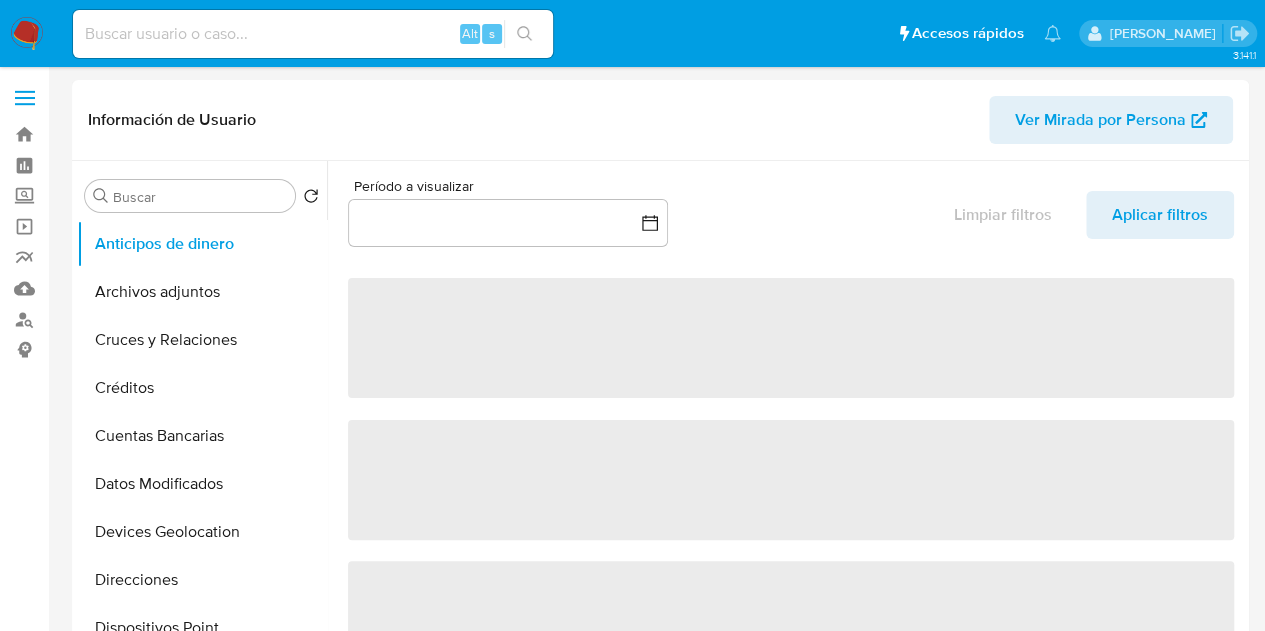 select on "10" 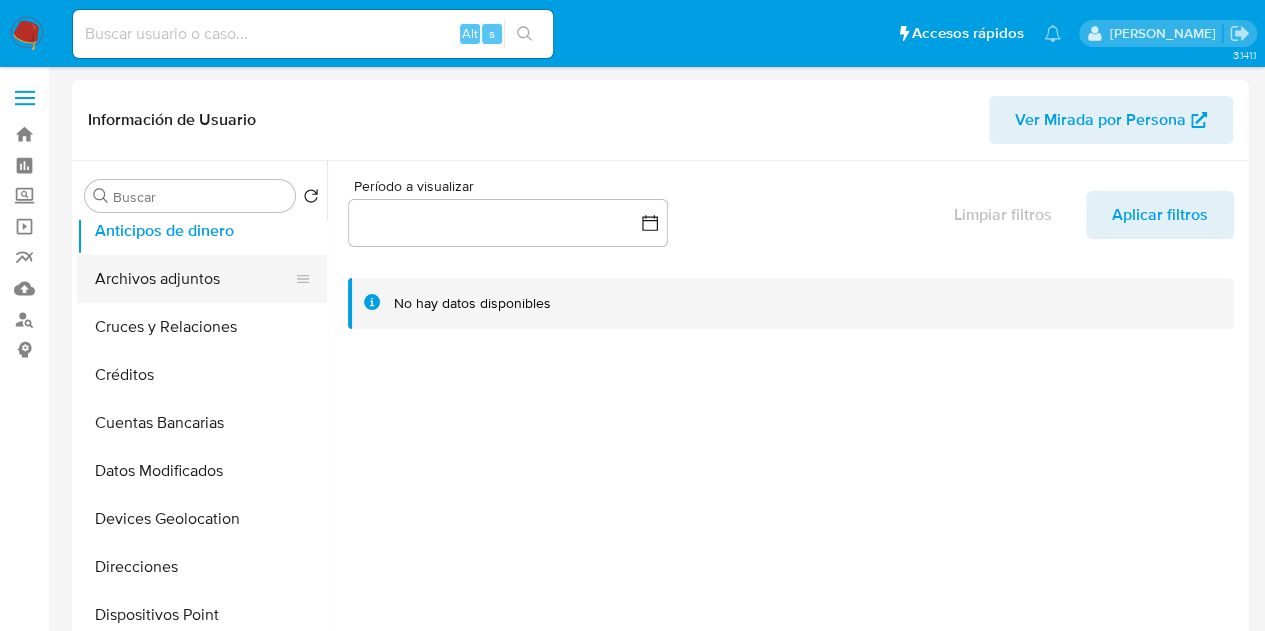 scroll, scrollTop: 14, scrollLeft: 0, axis: vertical 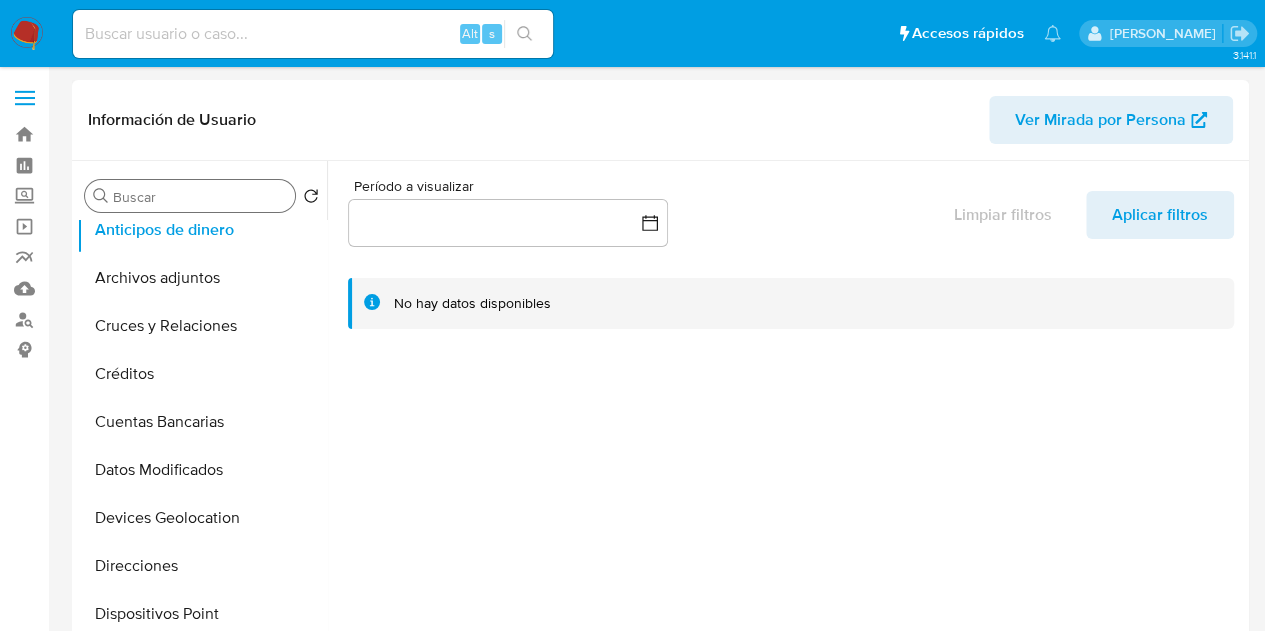 click on "Buscar" at bounding box center [200, 197] 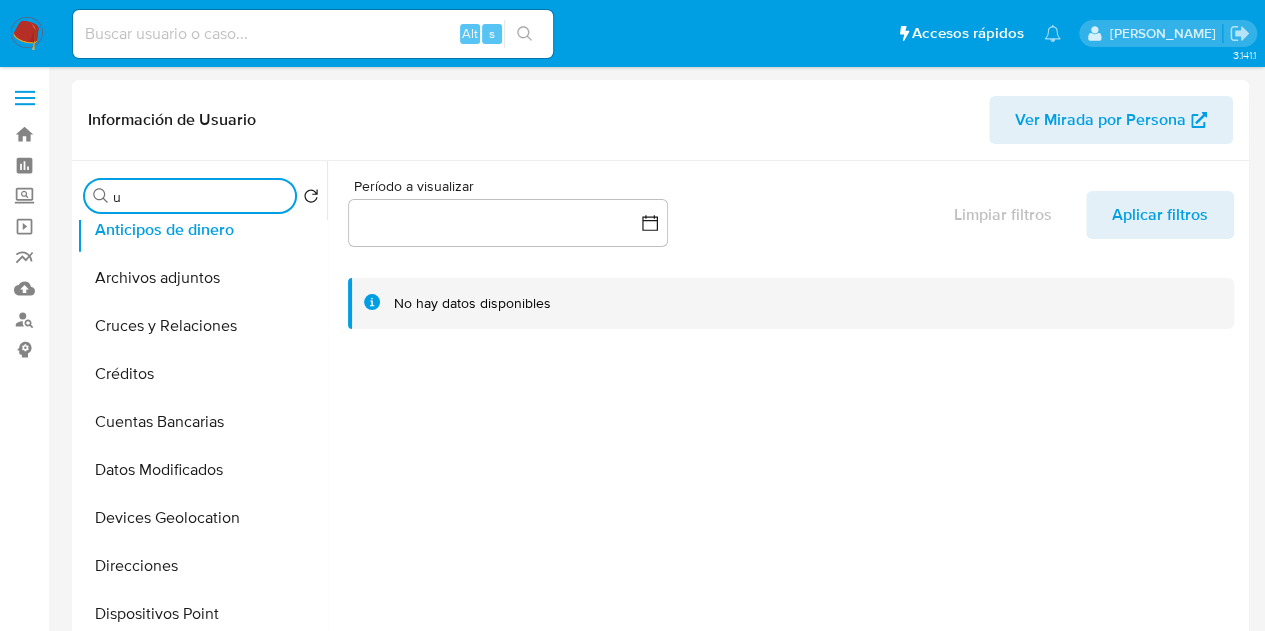 scroll, scrollTop: 0, scrollLeft: 0, axis: both 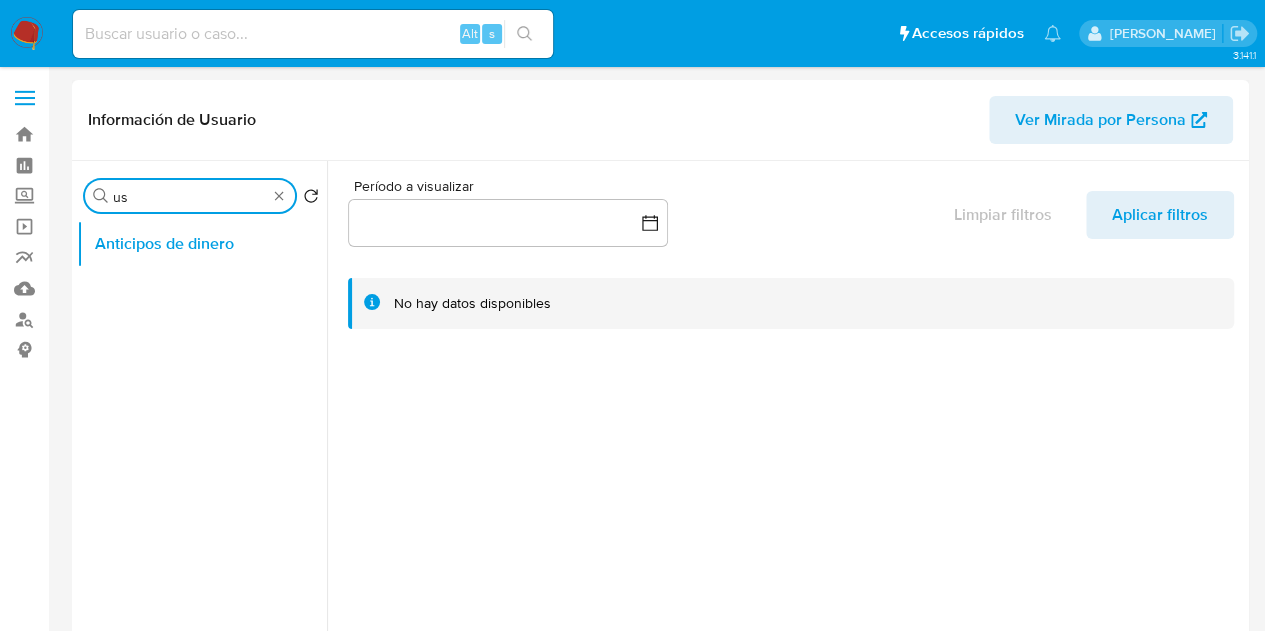 type on "u" 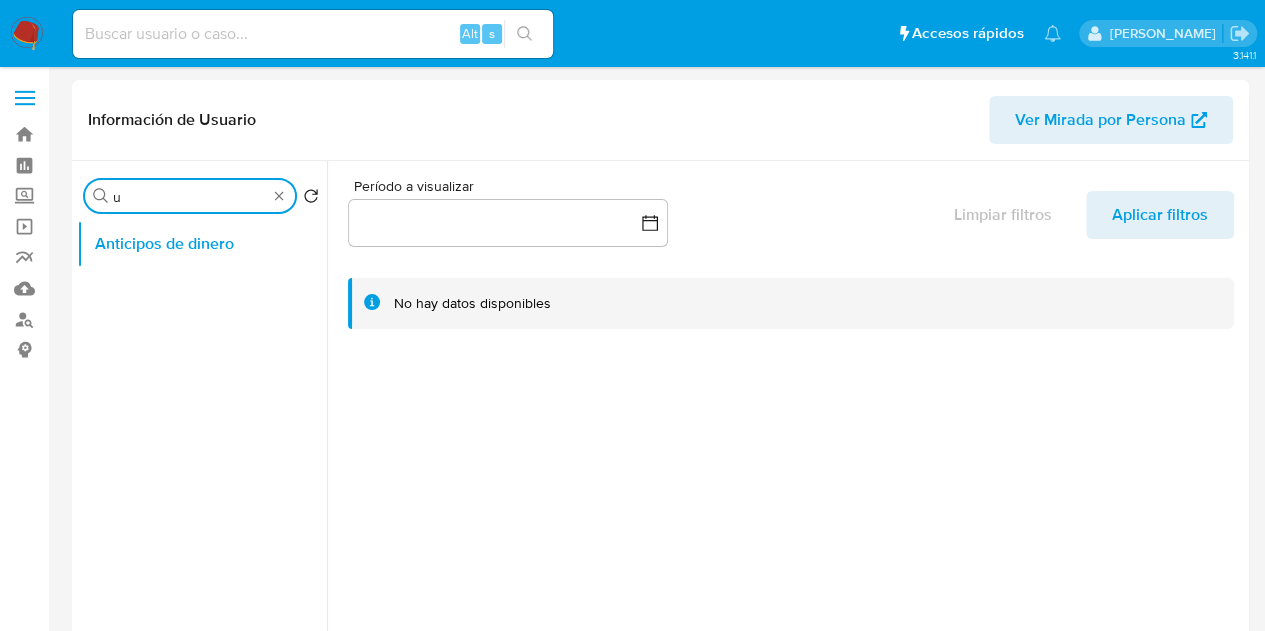 type 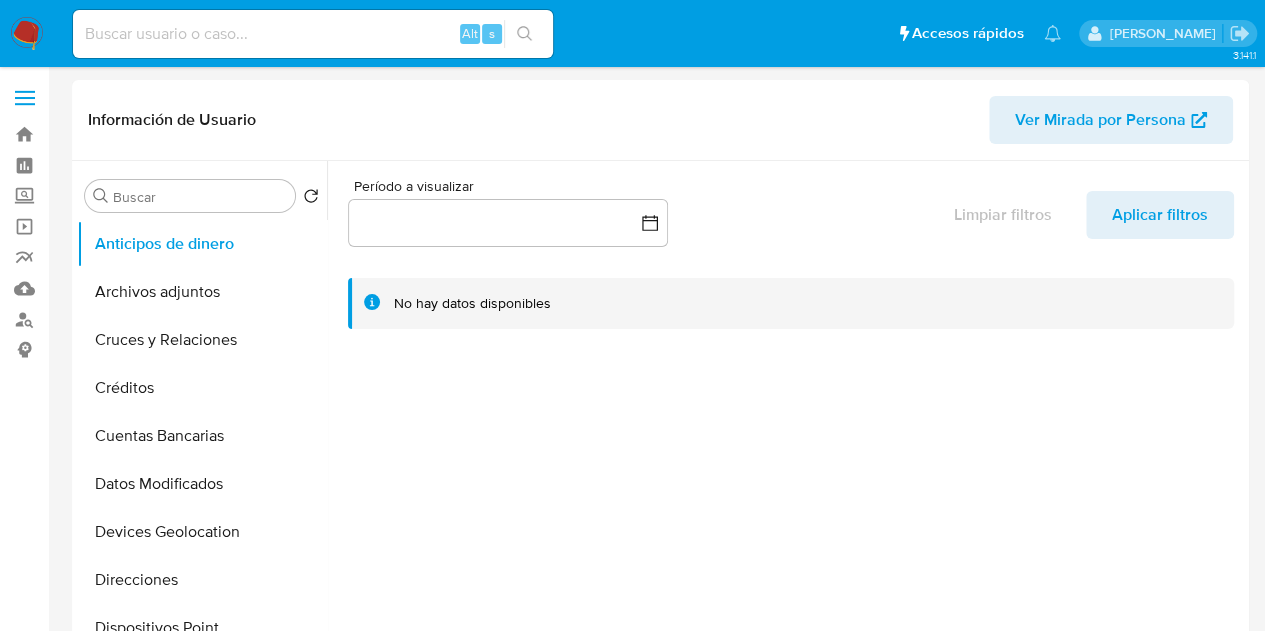 click on "Alt s" at bounding box center (313, 34) 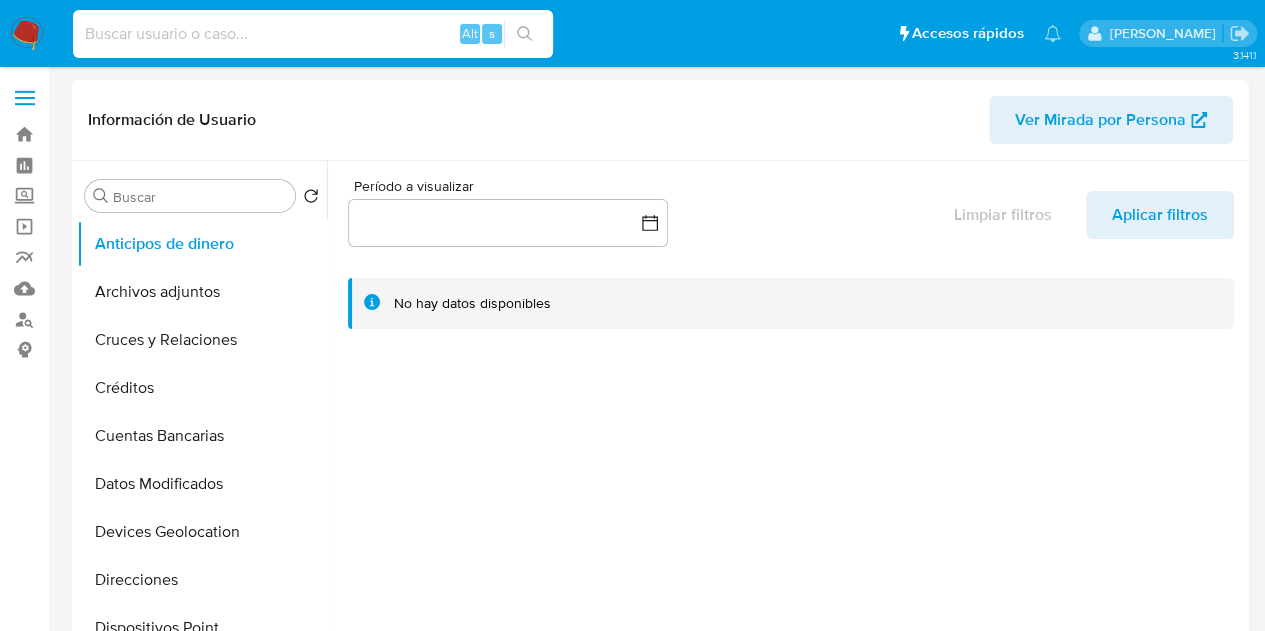 click at bounding box center [313, 34] 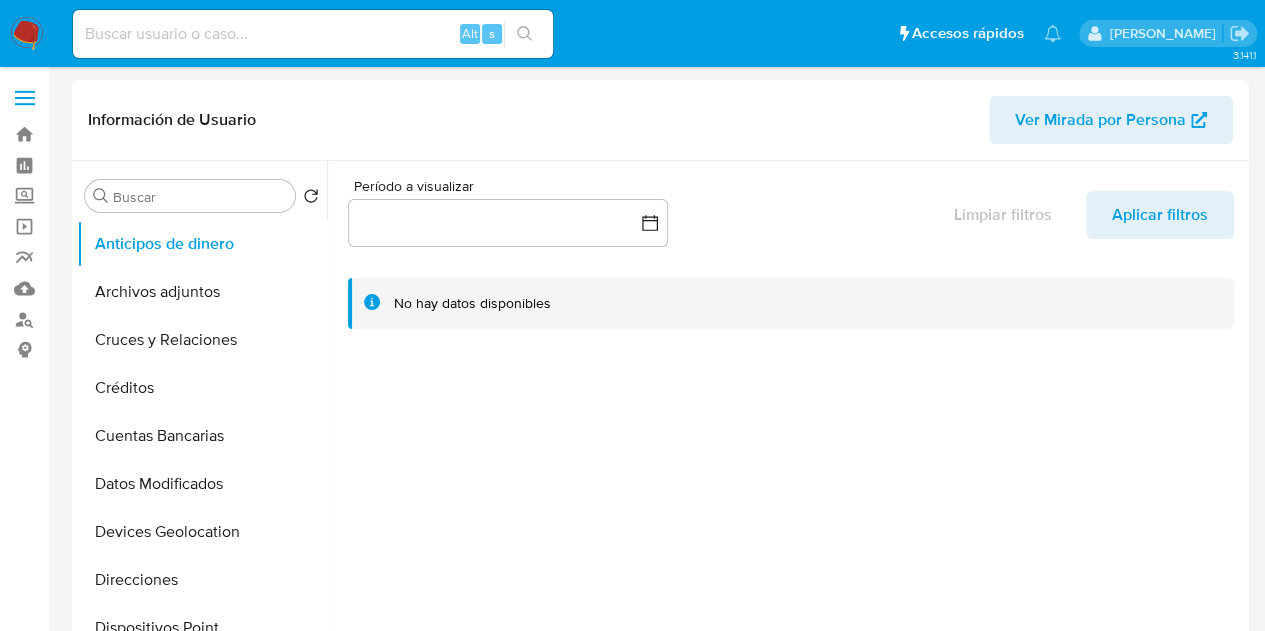 click on "Alt s" at bounding box center (313, 34) 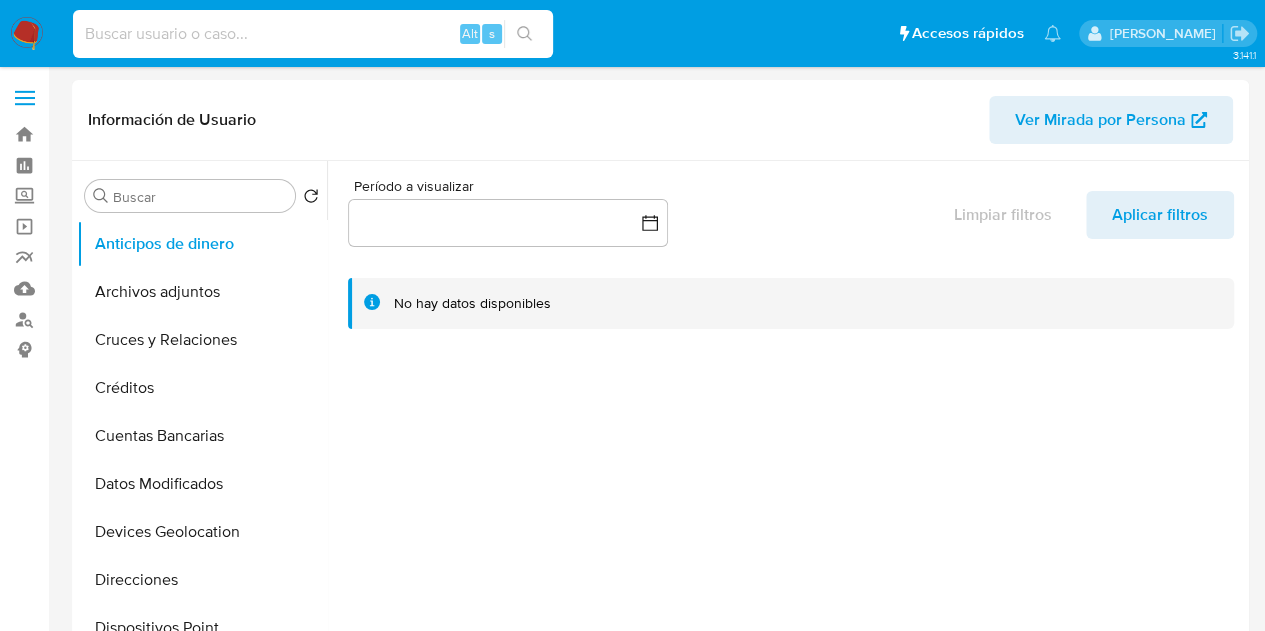 click at bounding box center (313, 34) 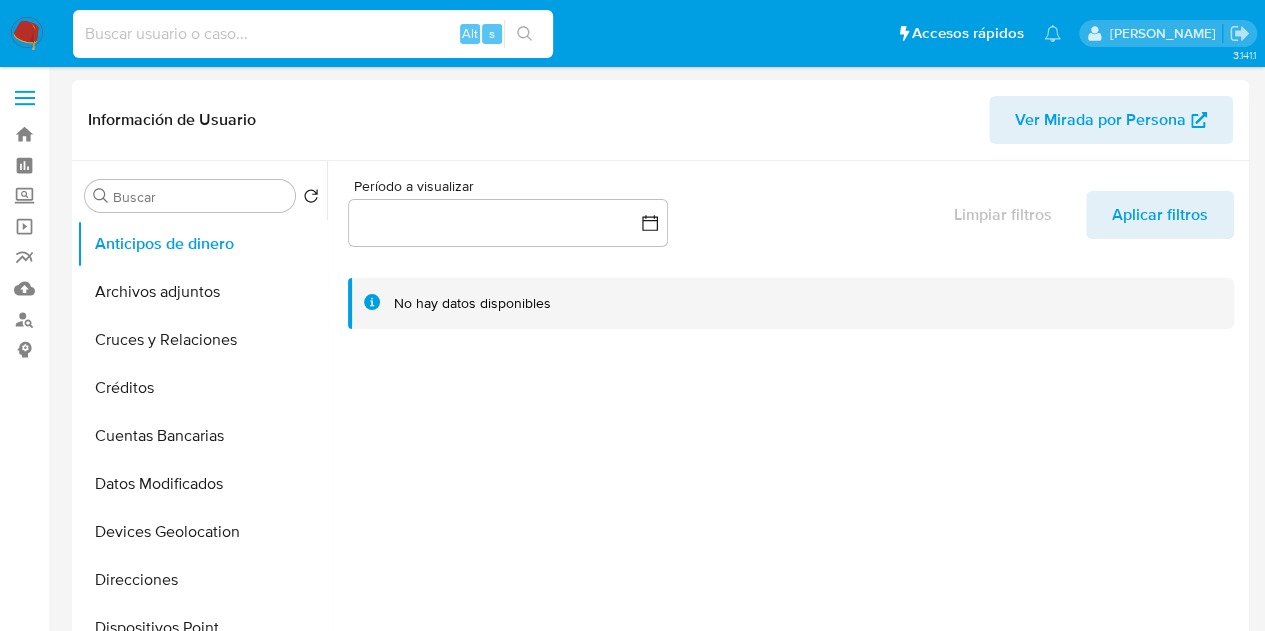 paste on "317236338" 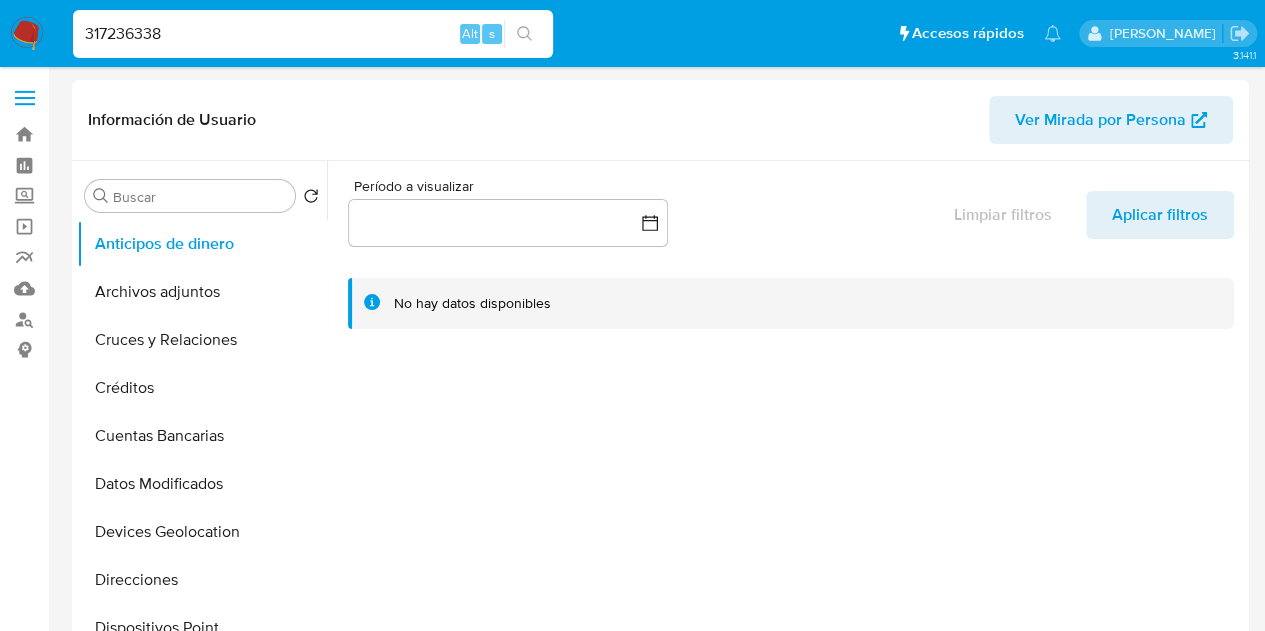 type on "317236338" 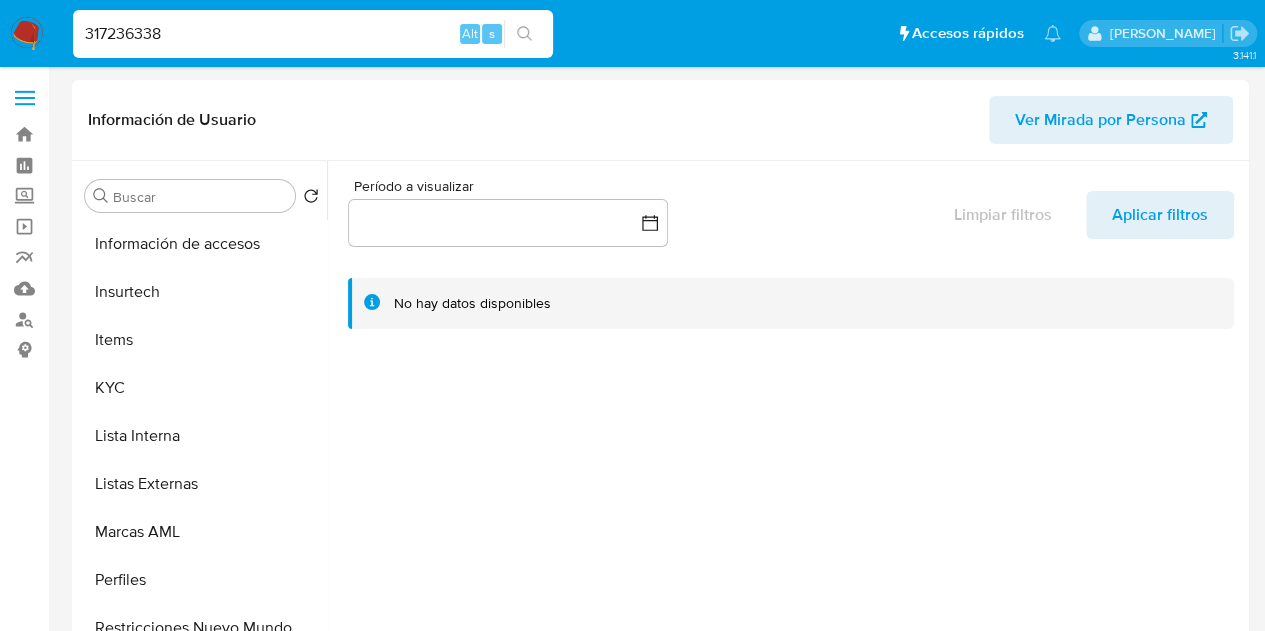 scroll, scrollTop: 797, scrollLeft: 0, axis: vertical 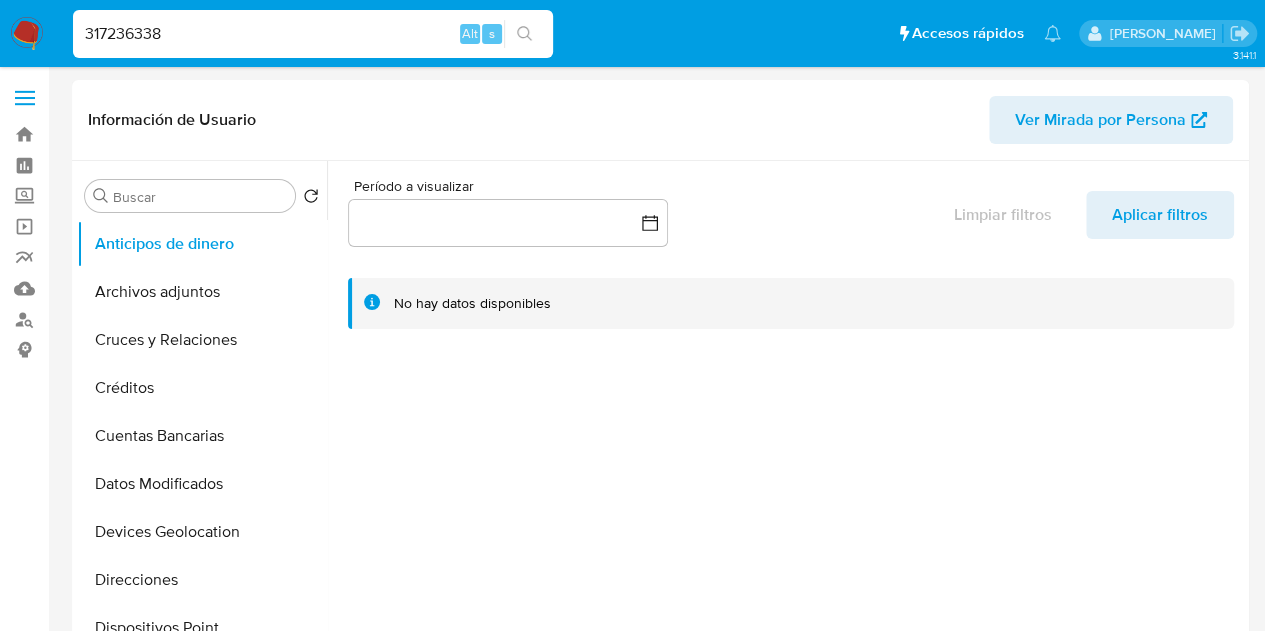 click at bounding box center (25, 98) 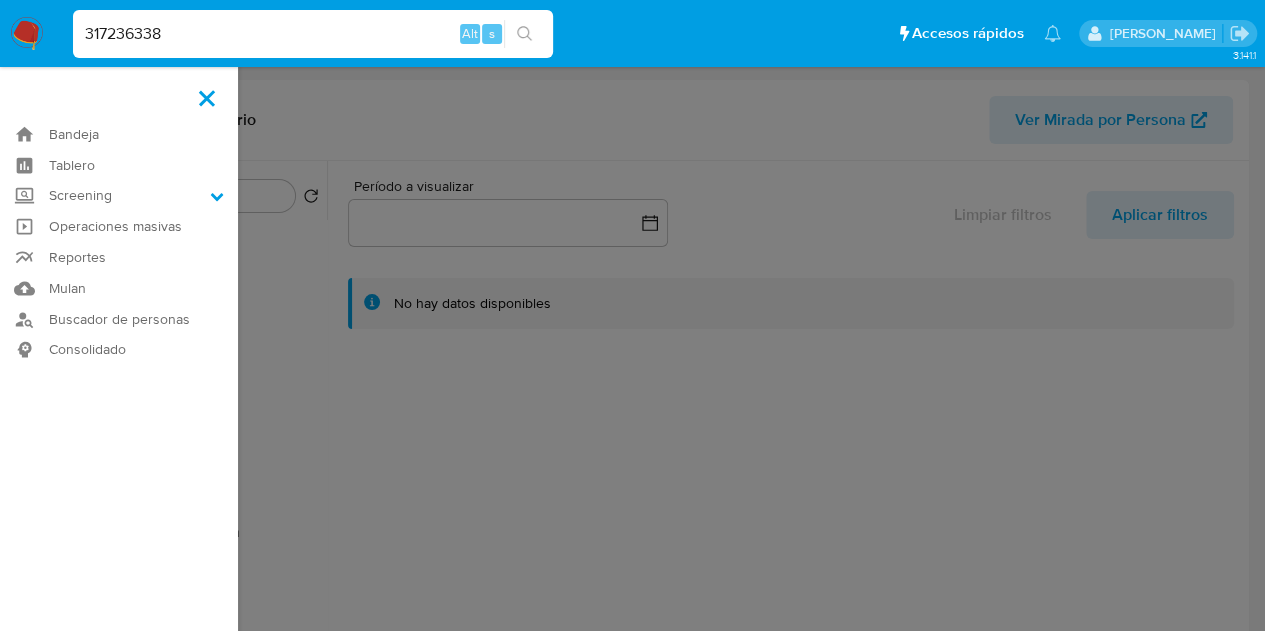 click at bounding box center (632, 315) 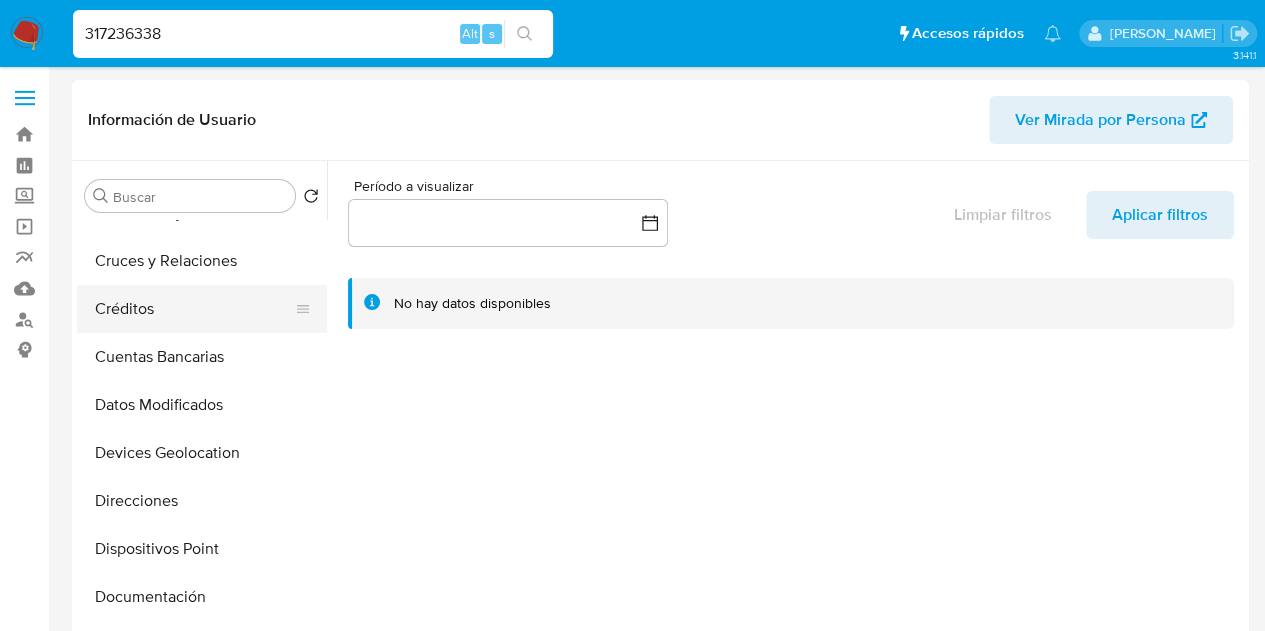 scroll, scrollTop: 80, scrollLeft: 0, axis: vertical 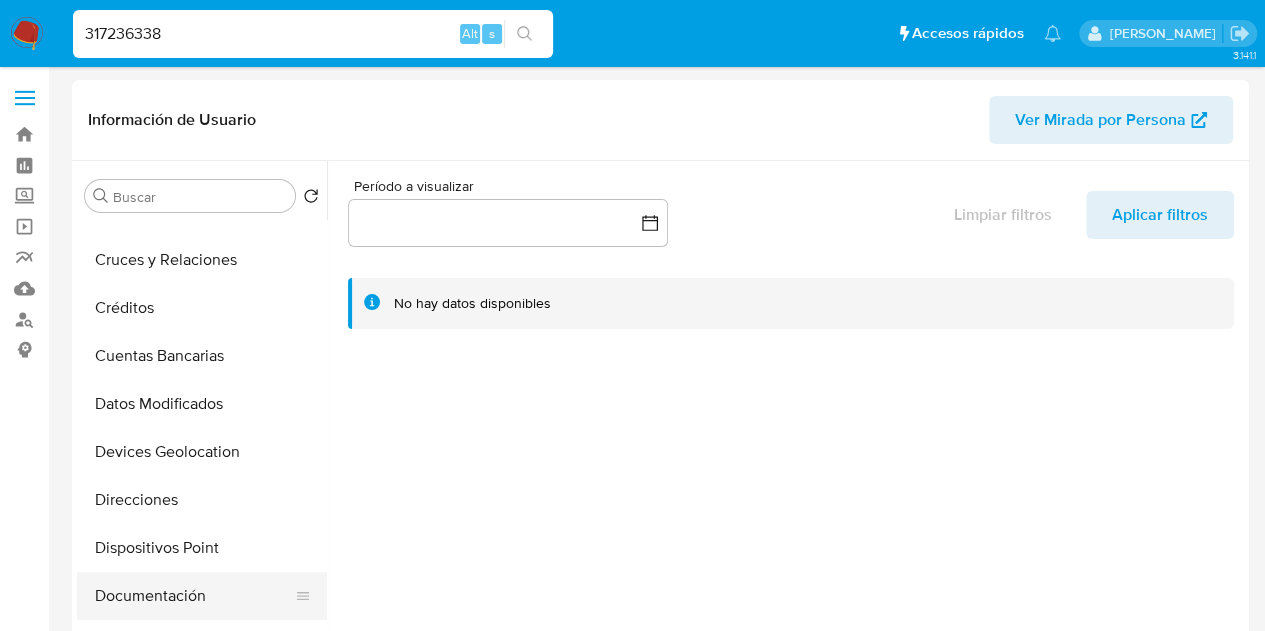 click on "Documentación" at bounding box center (194, 596) 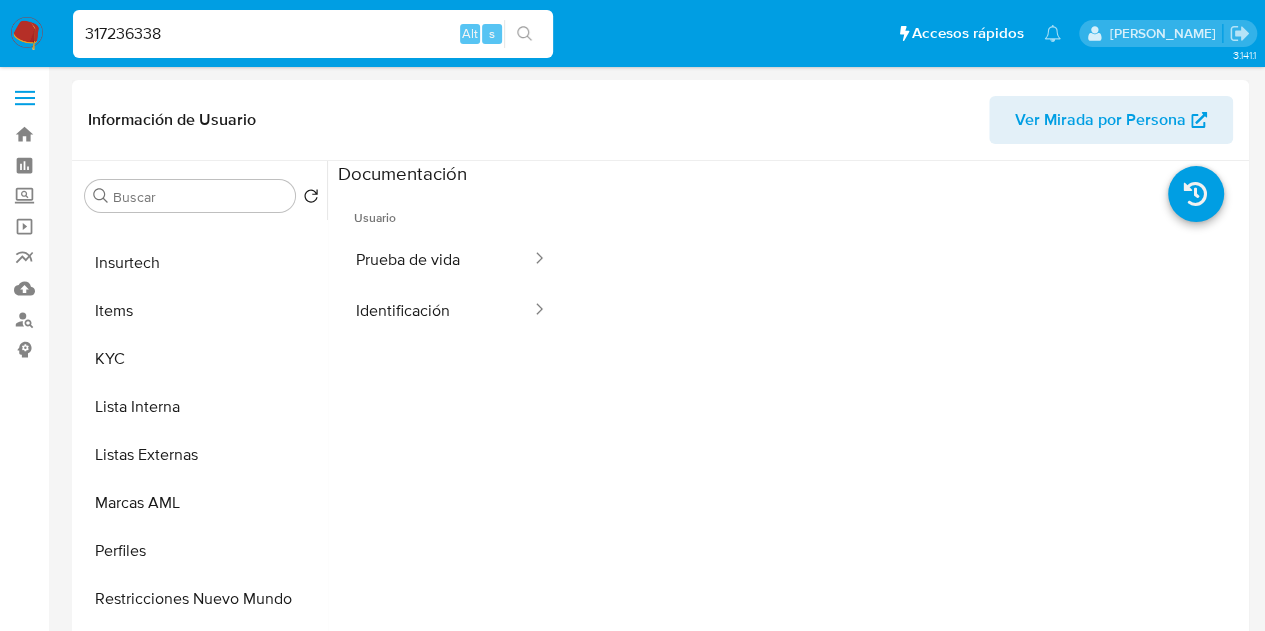 scroll, scrollTop: 796, scrollLeft: 0, axis: vertical 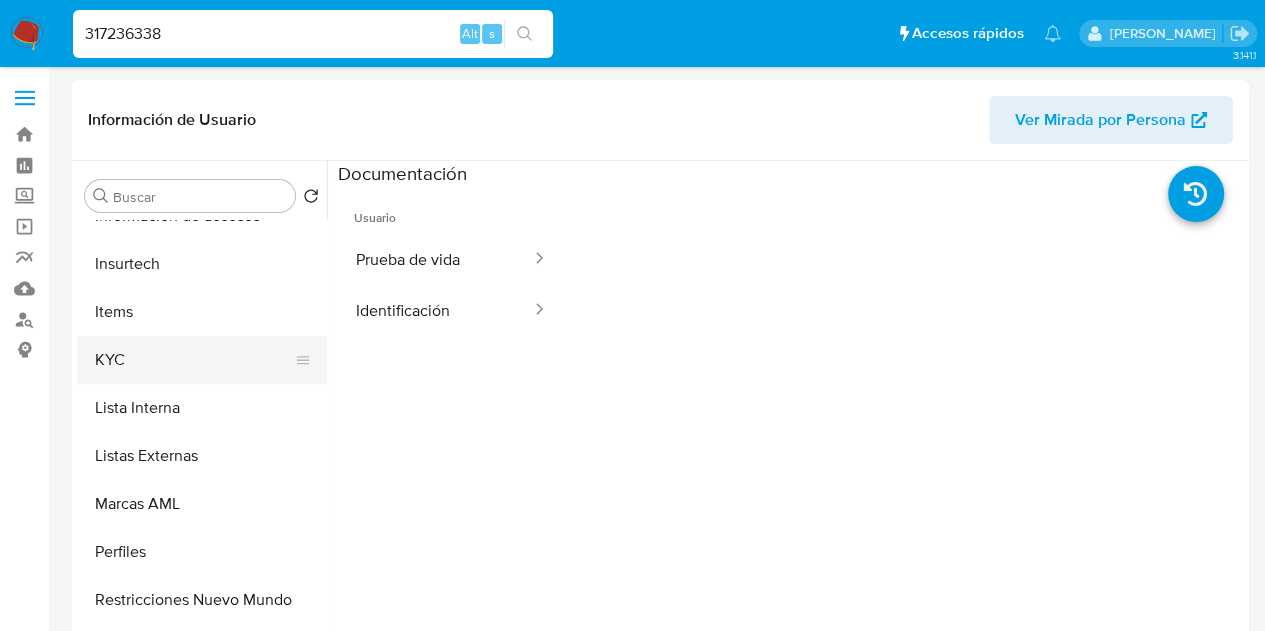 click on "KYC" at bounding box center [194, 360] 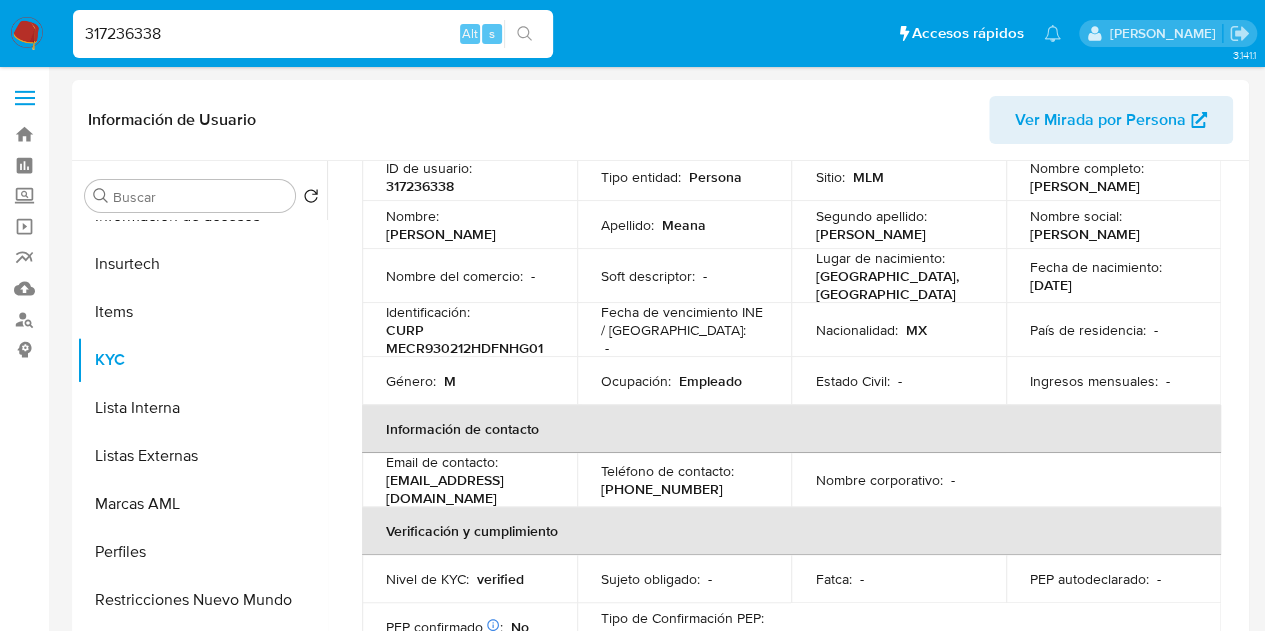 scroll, scrollTop: 0, scrollLeft: 0, axis: both 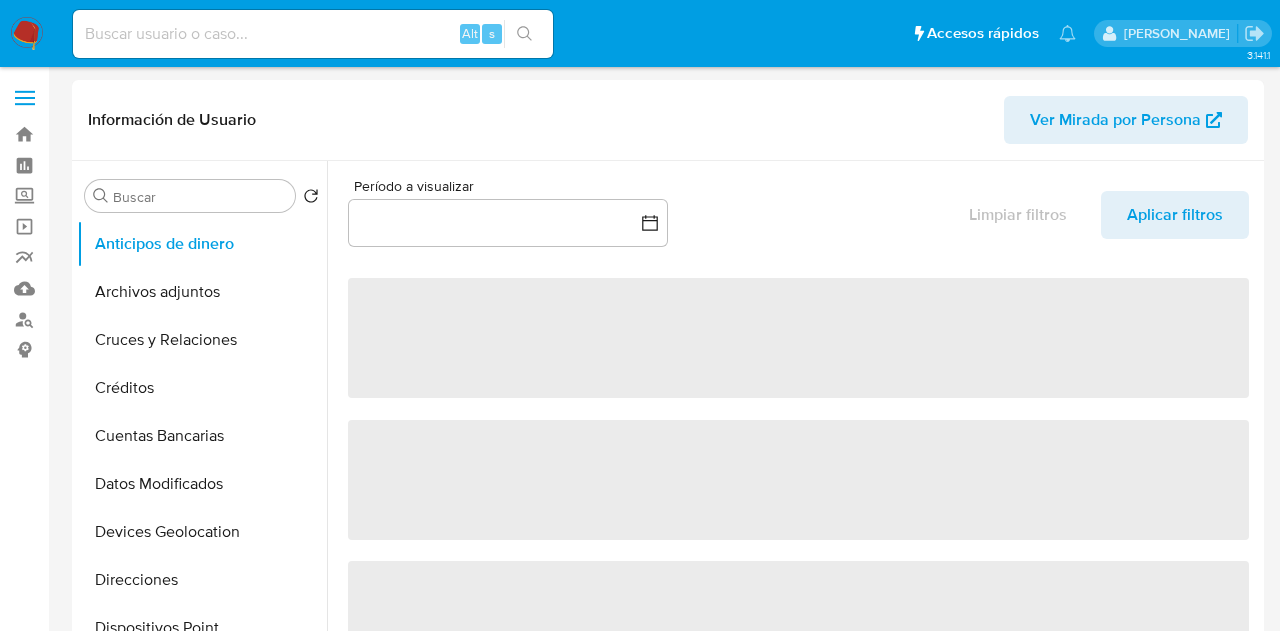 select on "10" 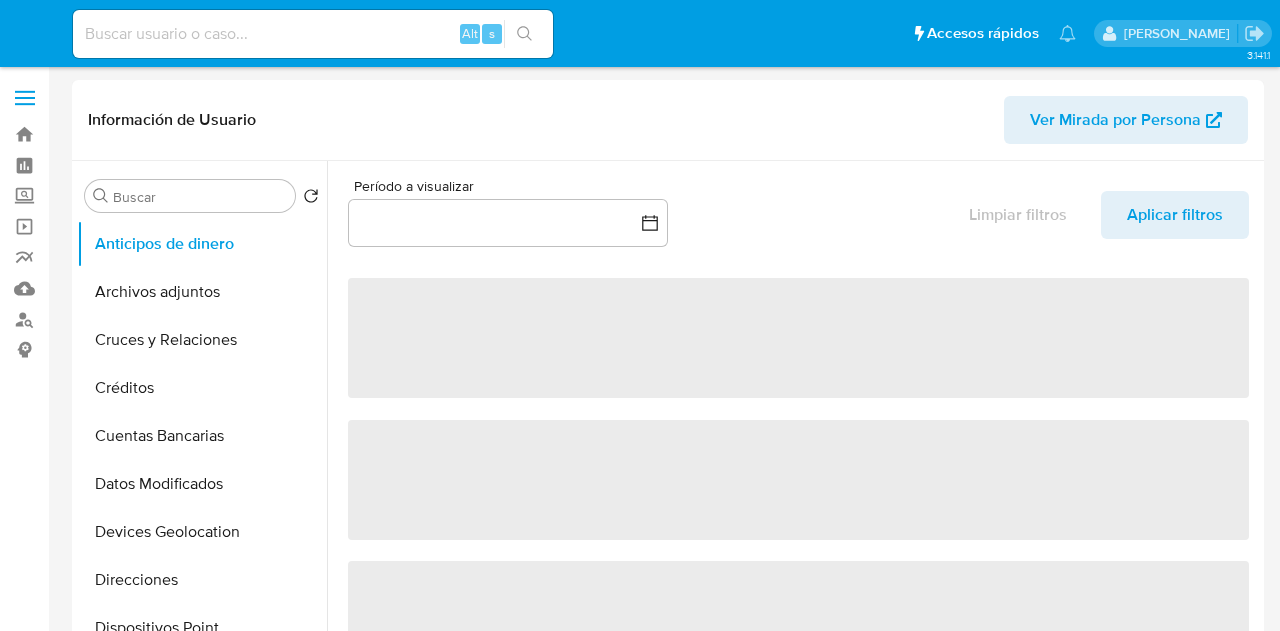 select on "10" 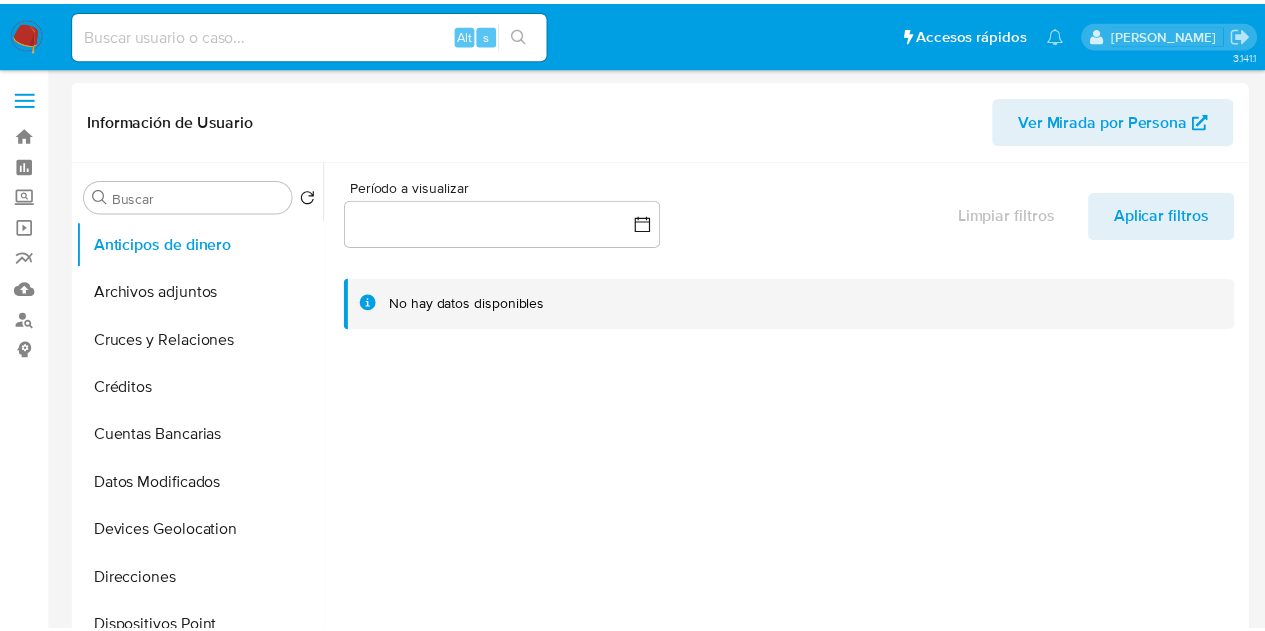 scroll, scrollTop: 0, scrollLeft: 0, axis: both 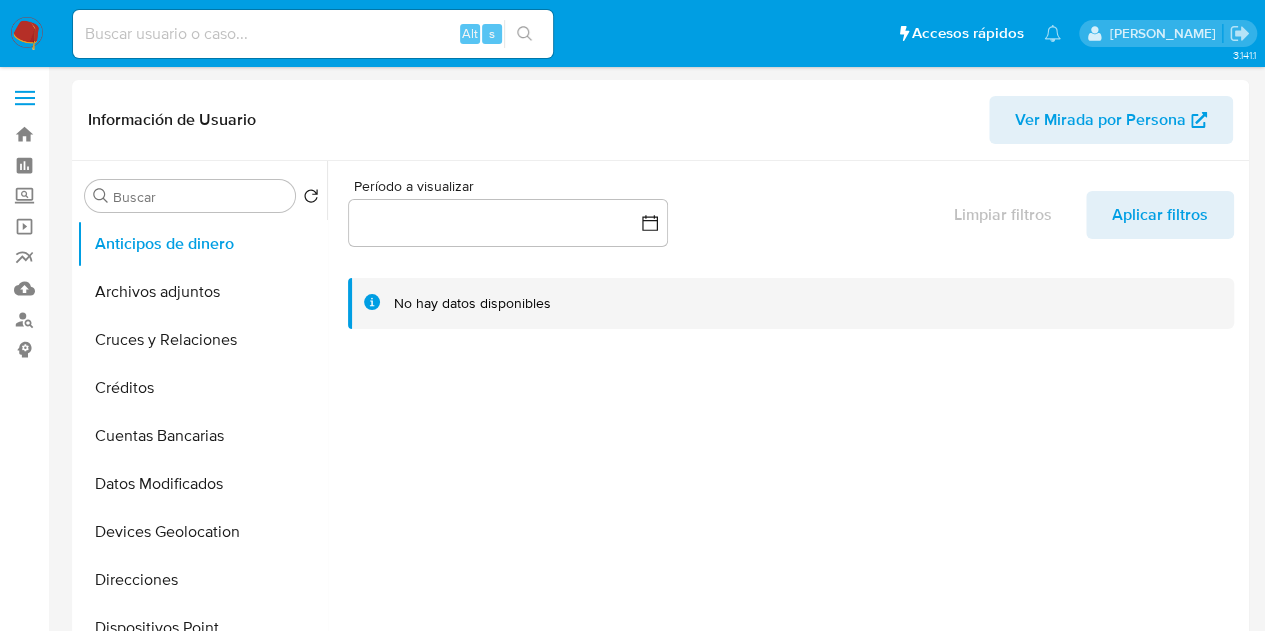 select on "10" 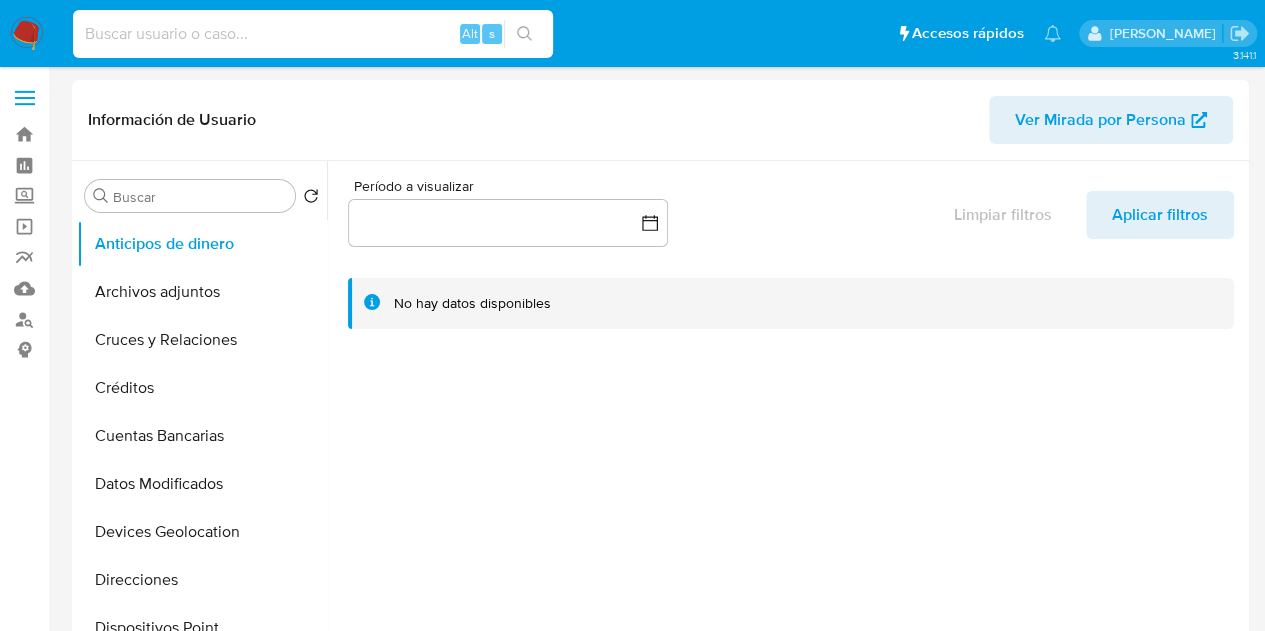 paste on "TIENDACHINA" 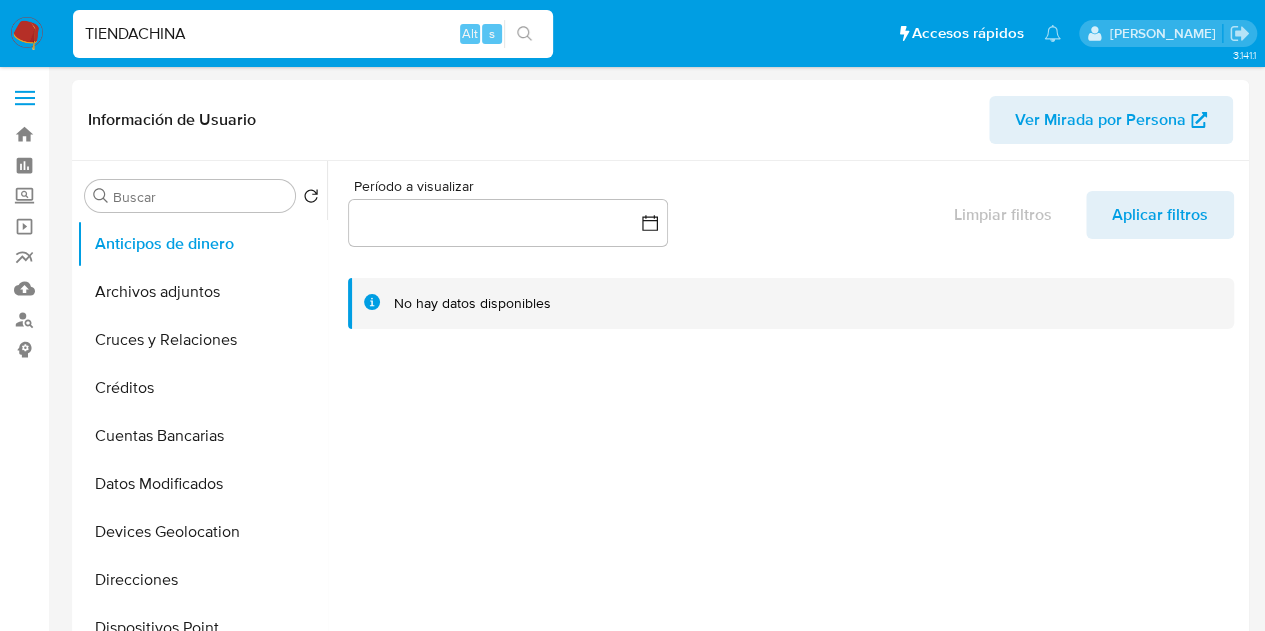 type on "TIENDACHINA" 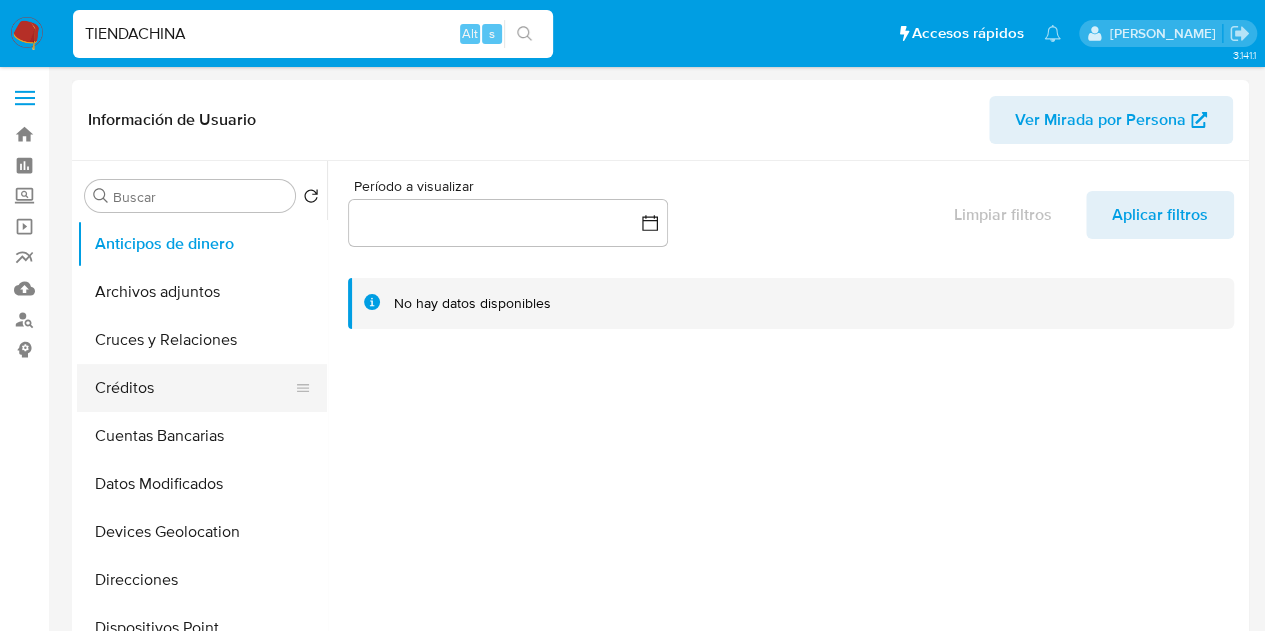 select on "10" 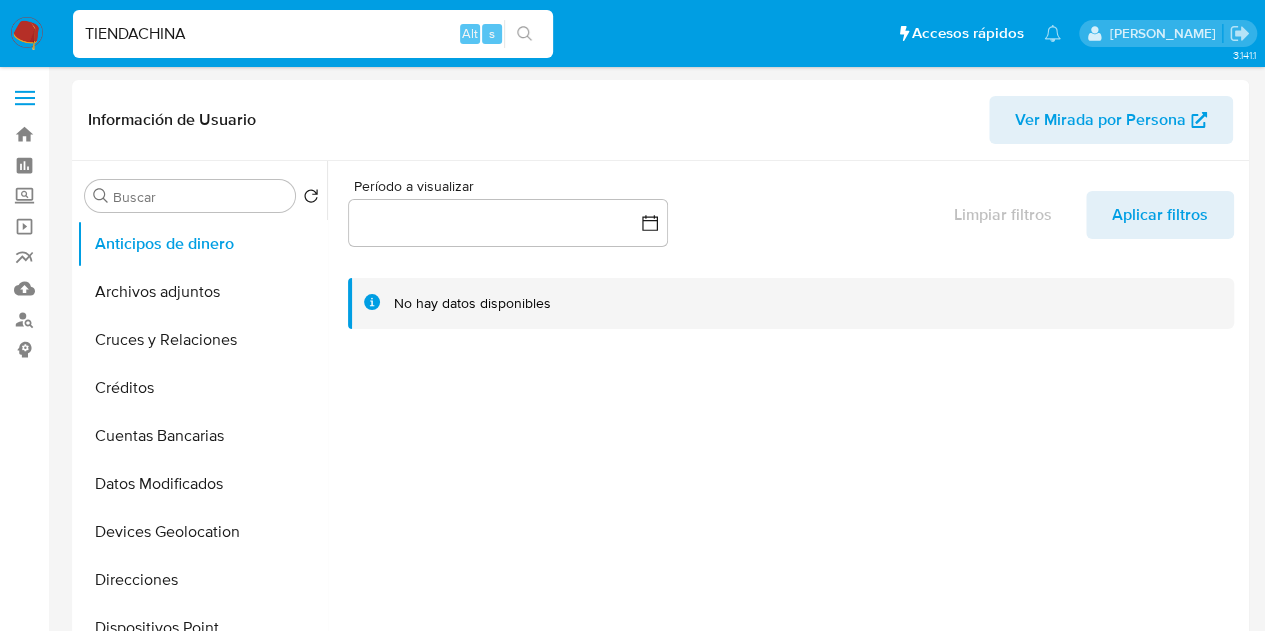 click at bounding box center [25, 98] 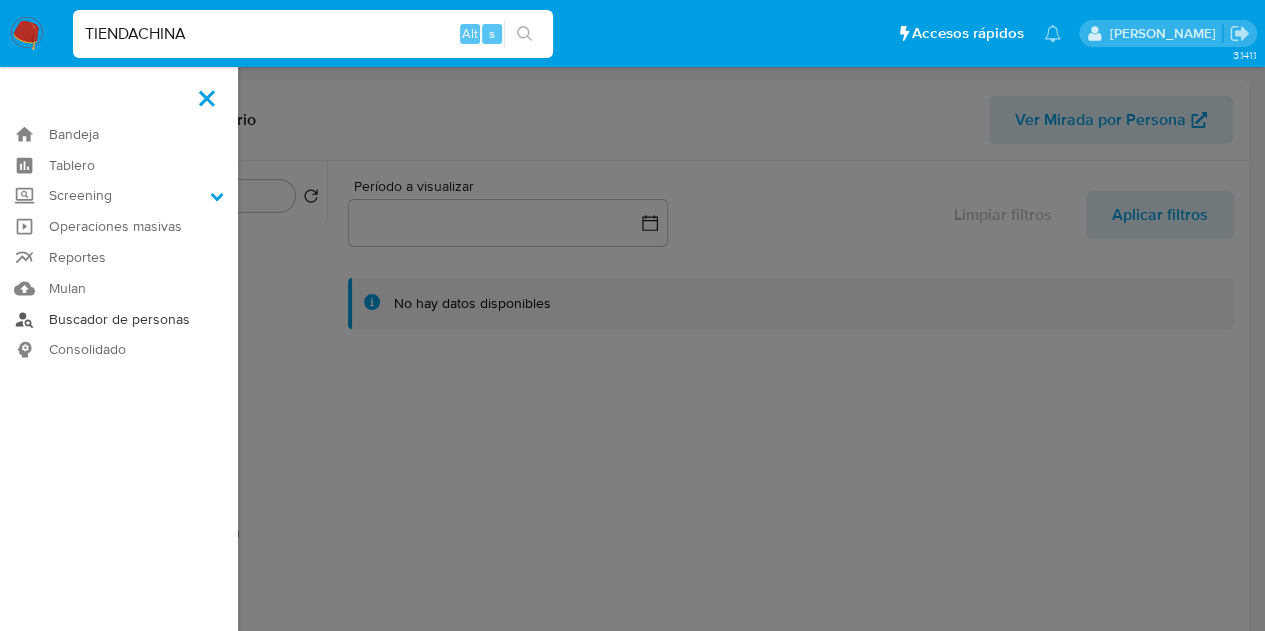 click on "Buscador de personas" at bounding box center (119, 319) 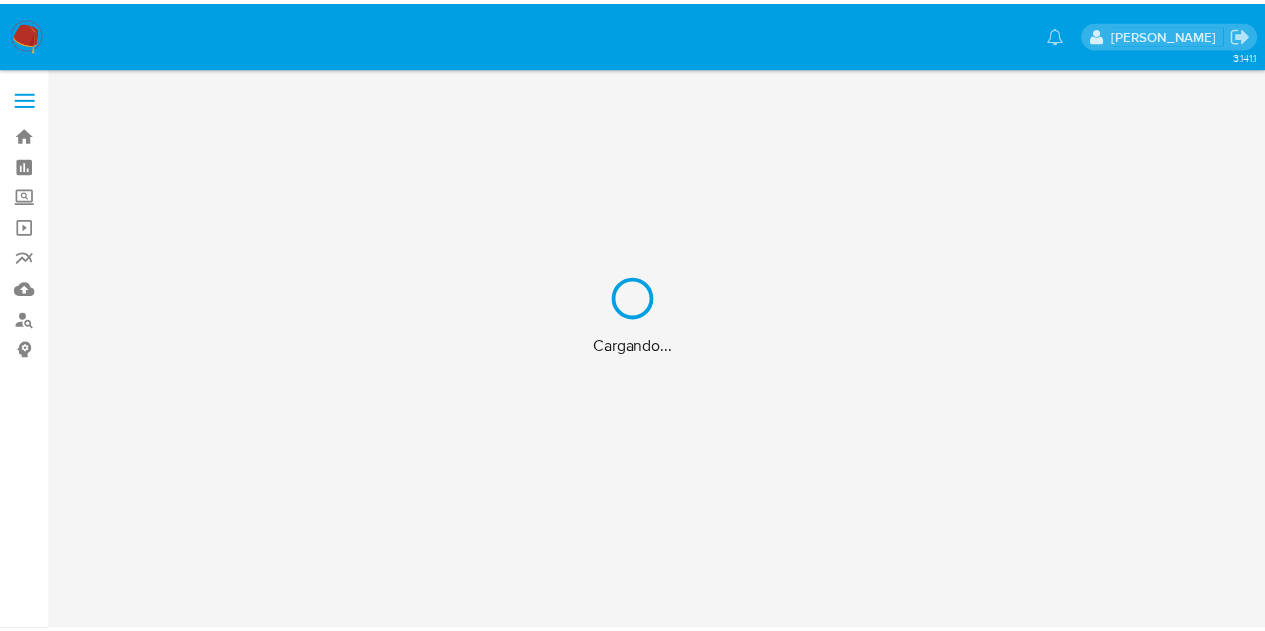 scroll, scrollTop: 0, scrollLeft: 0, axis: both 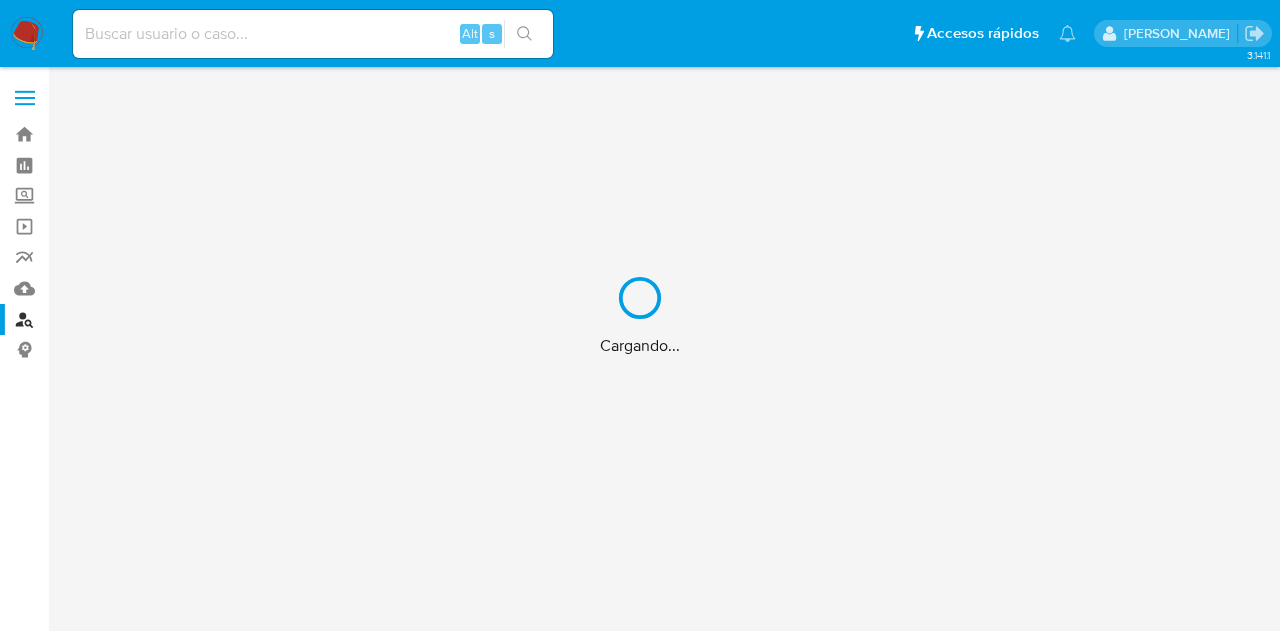 click on "Cargando..." at bounding box center [640, 315] 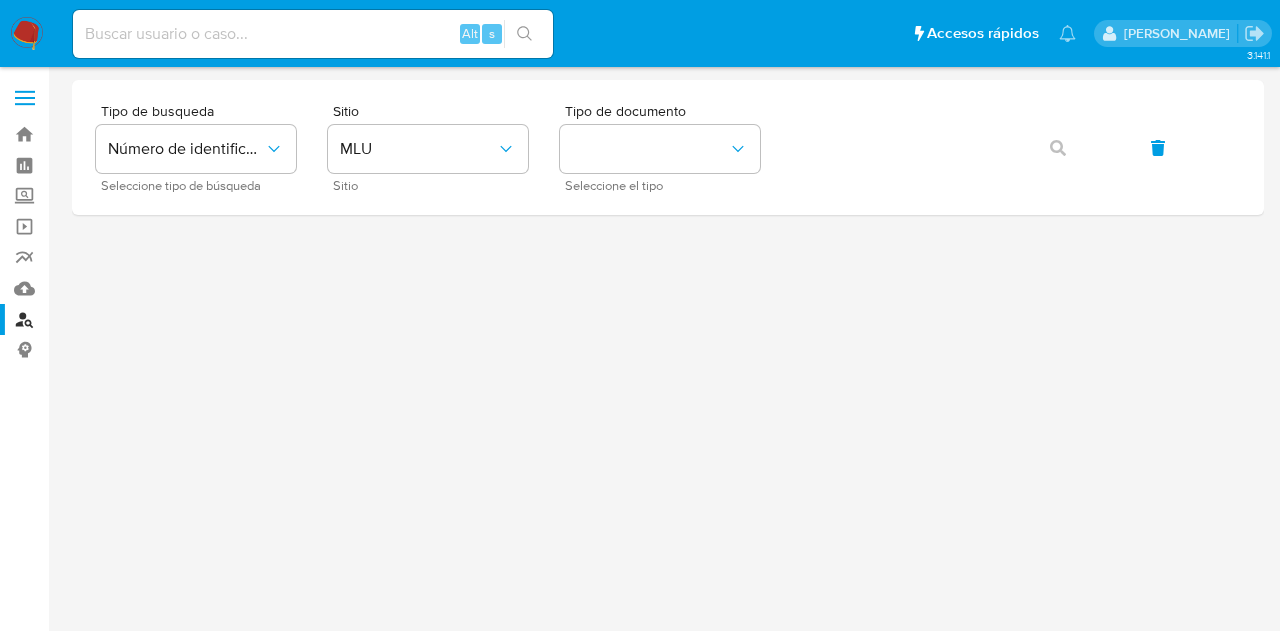 click at bounding box center (313, 34) 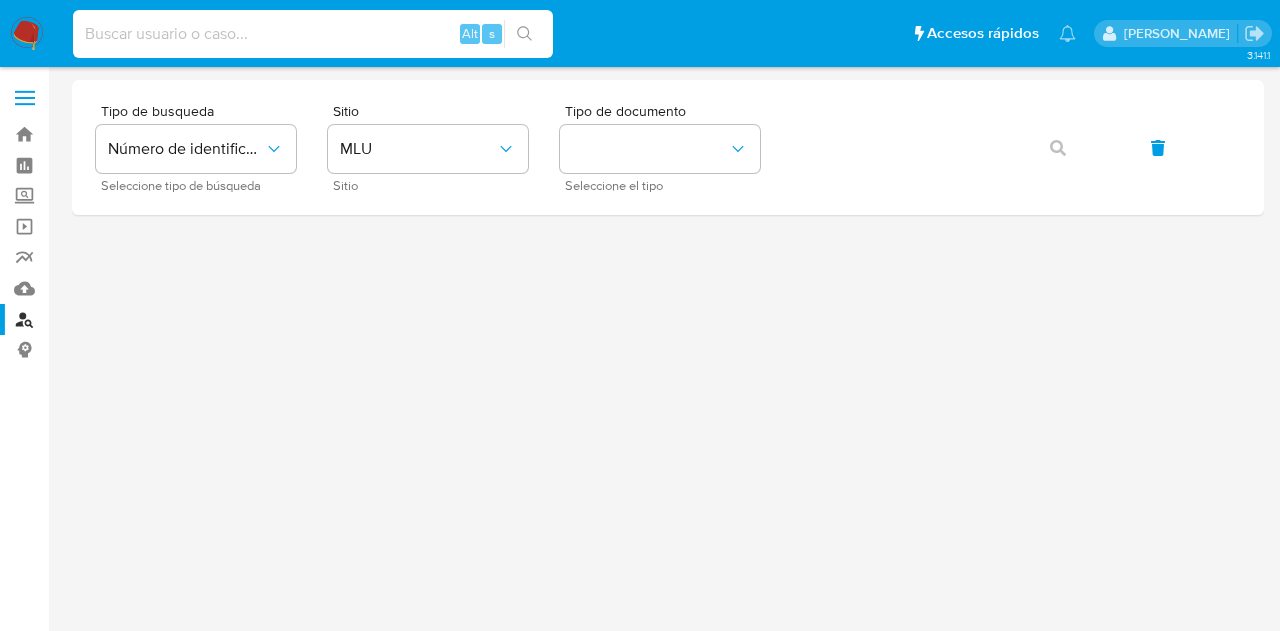 paste on "TIENDACHINA" 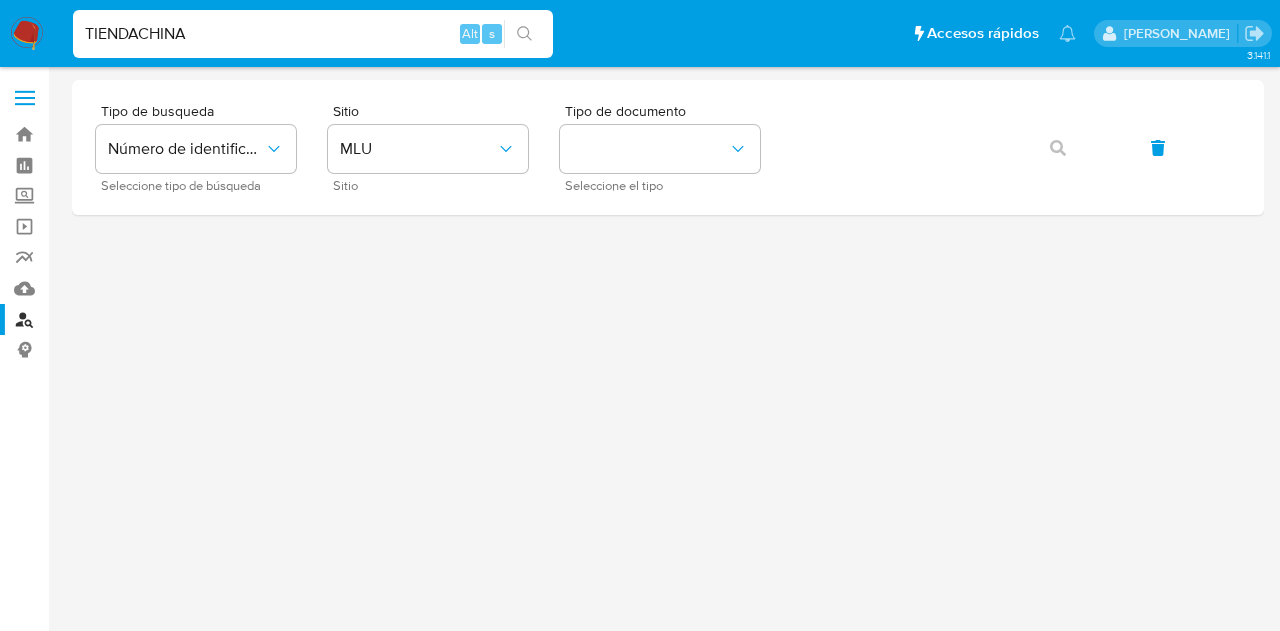 type on "TIENDACHINA" 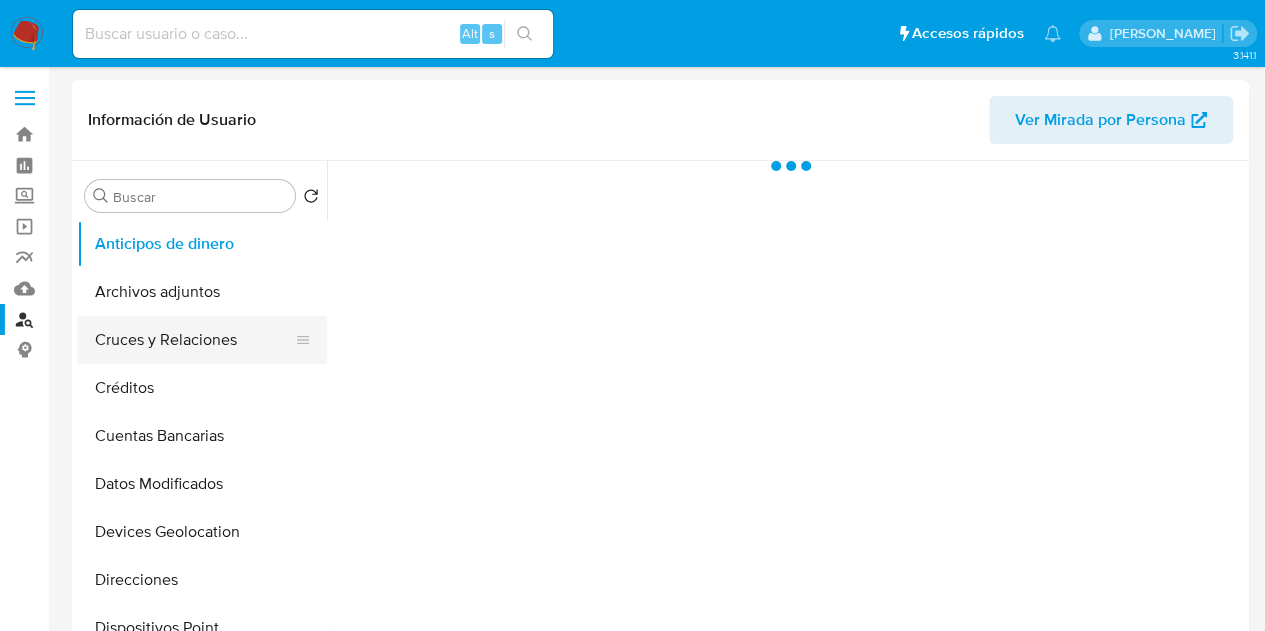 select on "10" 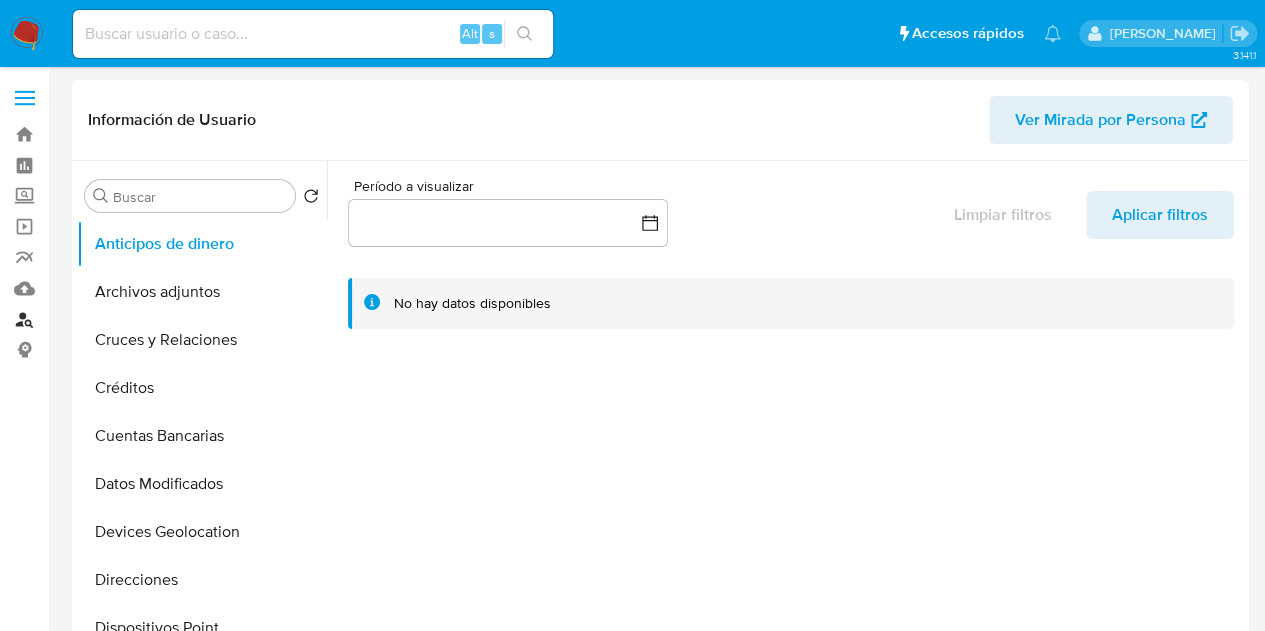 click on "Buscador de personas" at bounding box center (119, 319) 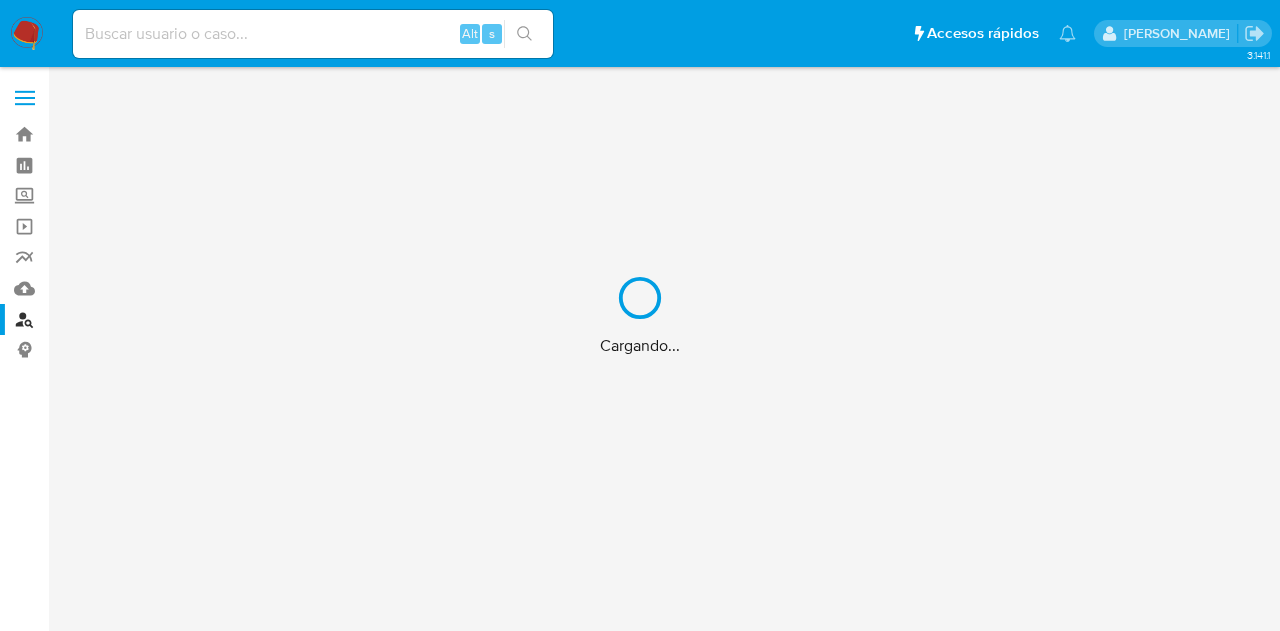 scroll, scrollTop: 0, scrollLeft: 0, axis: both 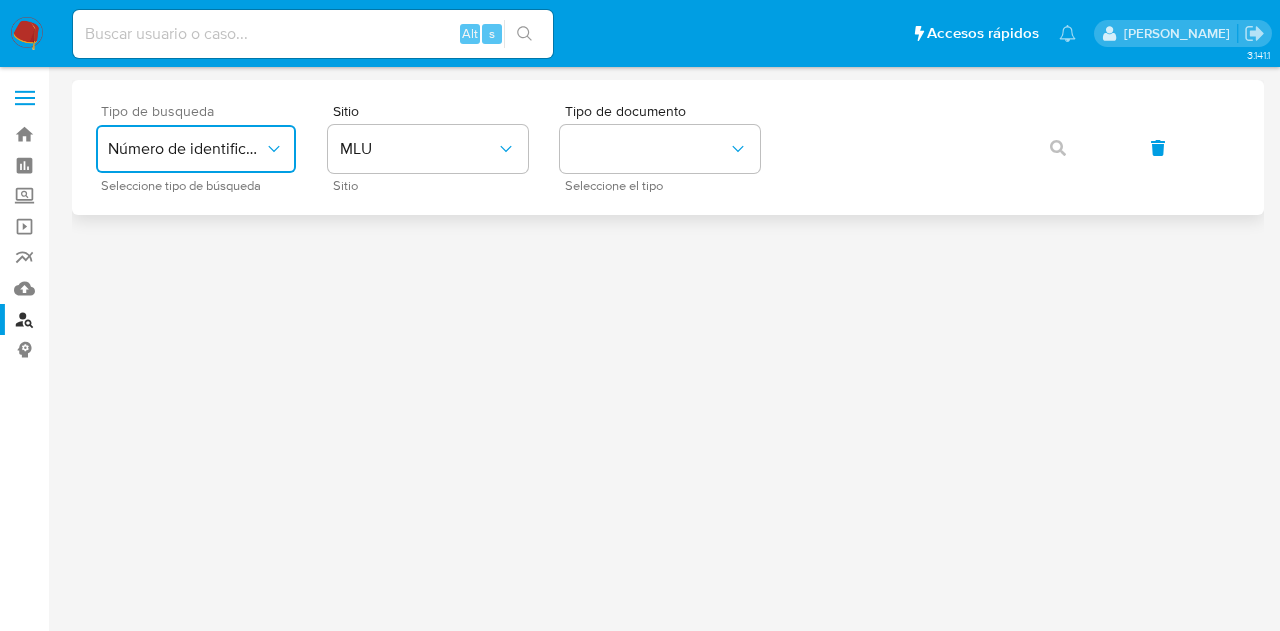 click on "Número de identificación" at bounding box center [186, 149] 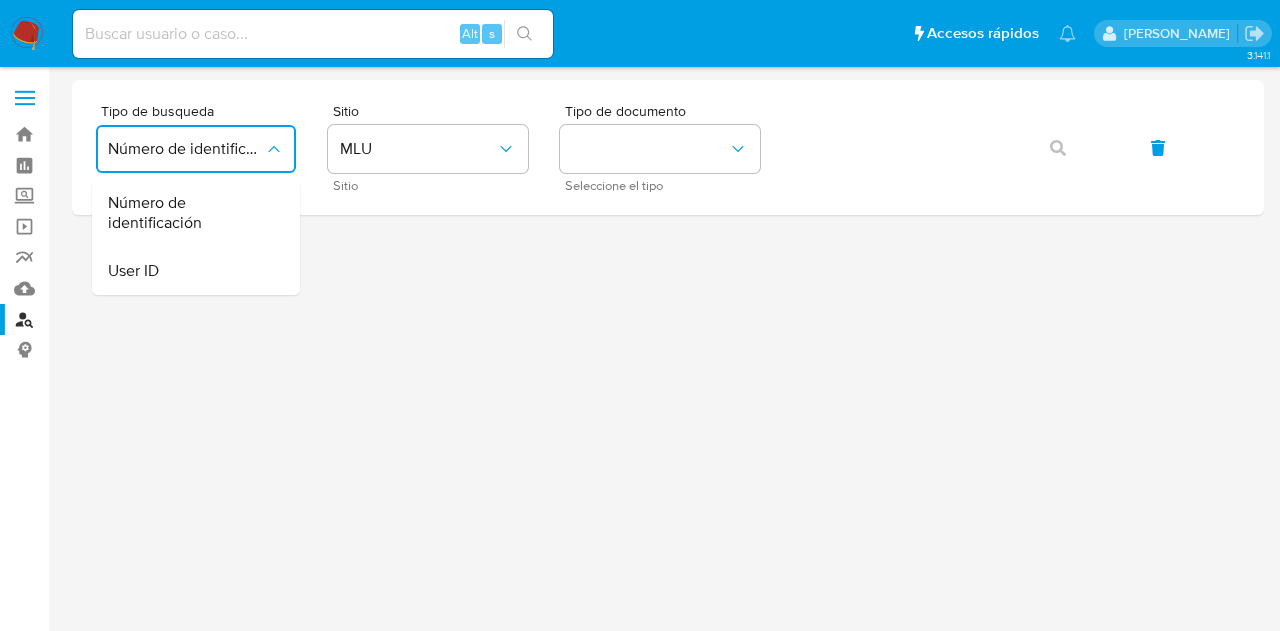 click at bounding box center (668, 349) 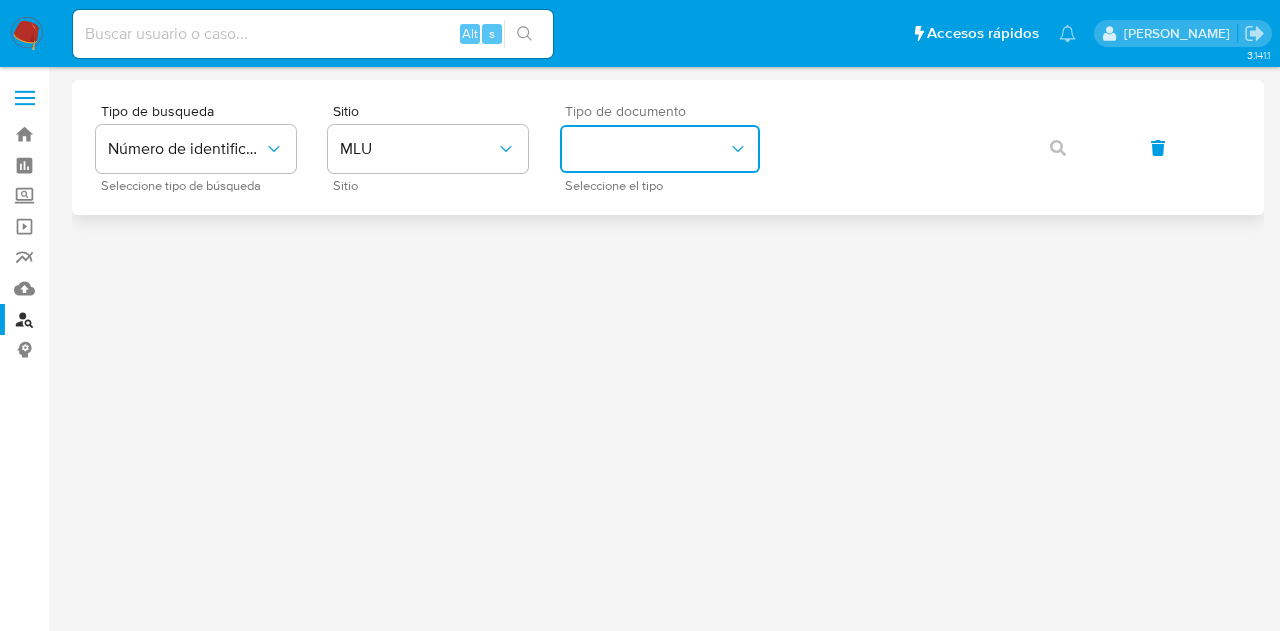 click at bounding box center [660, 149] 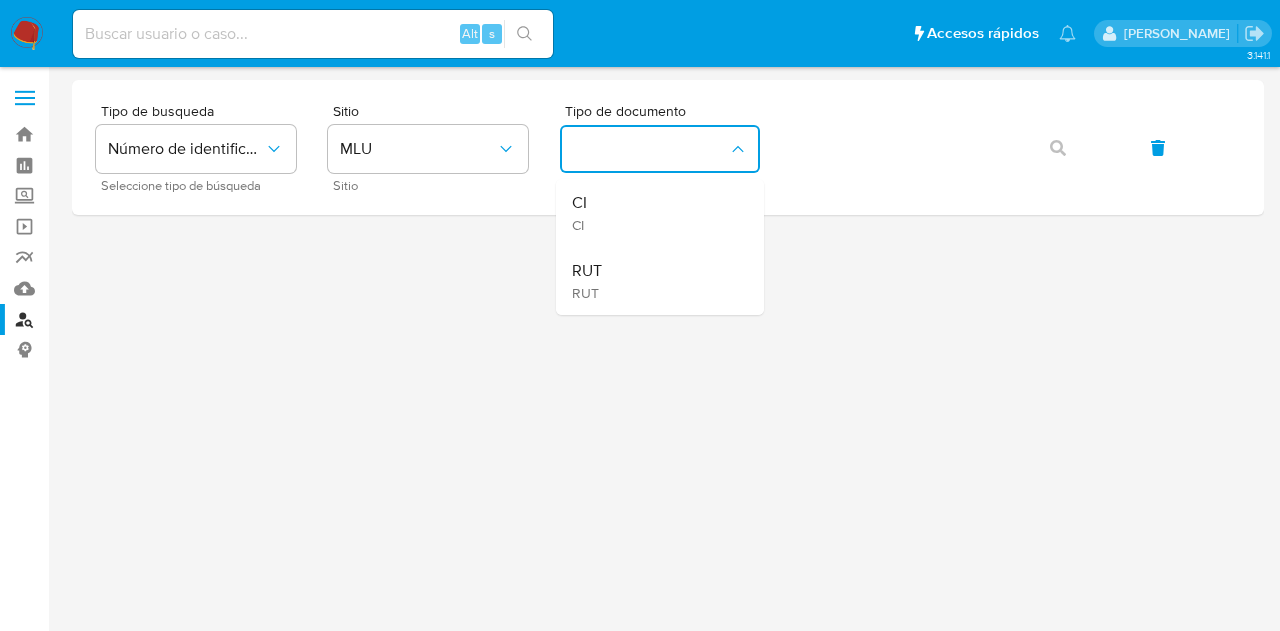 click at bounding box center [668, 349] 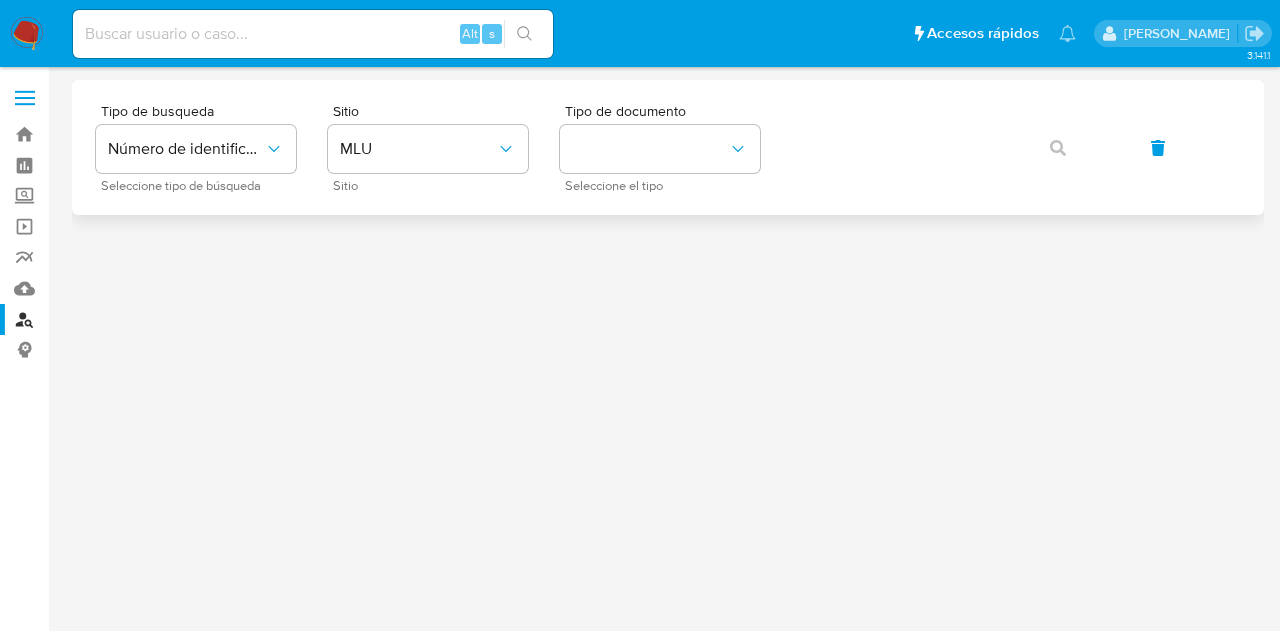 click on "Tipo de busqueda Número de identificación Seleccione tipo de búsqueda Sitio MLU Sitio Tipo de documento Seleccione el tipo" at bounding box center (668, 147) 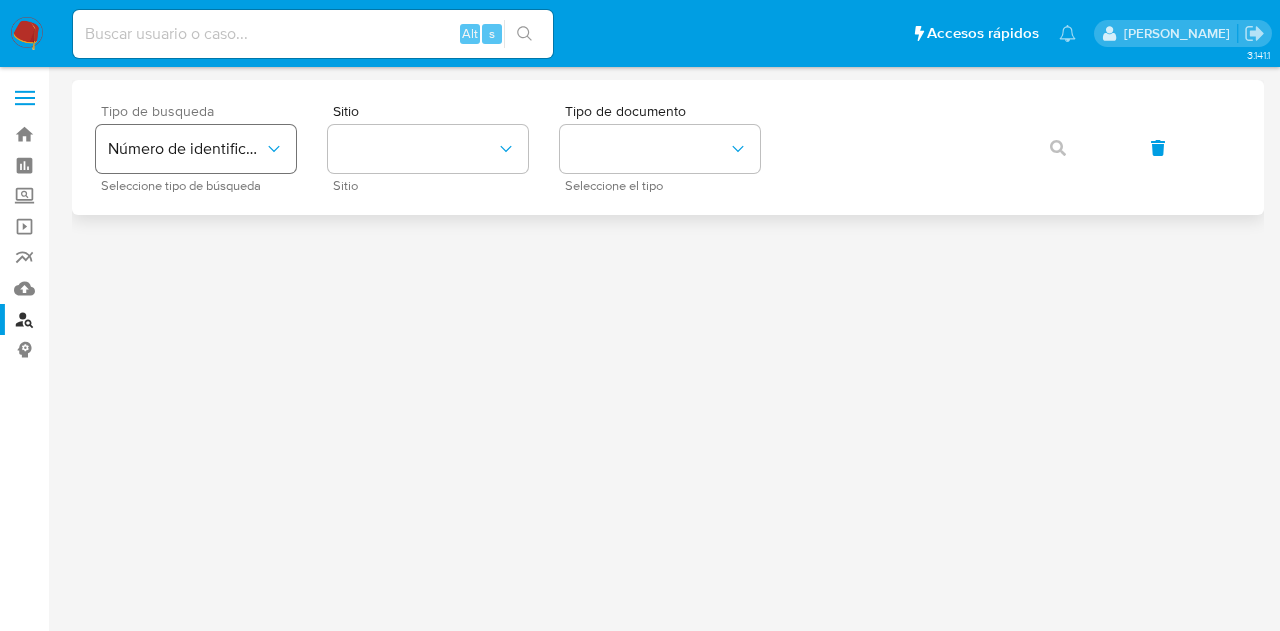 click on "Número de identificación" at bounding box center [196, 149] 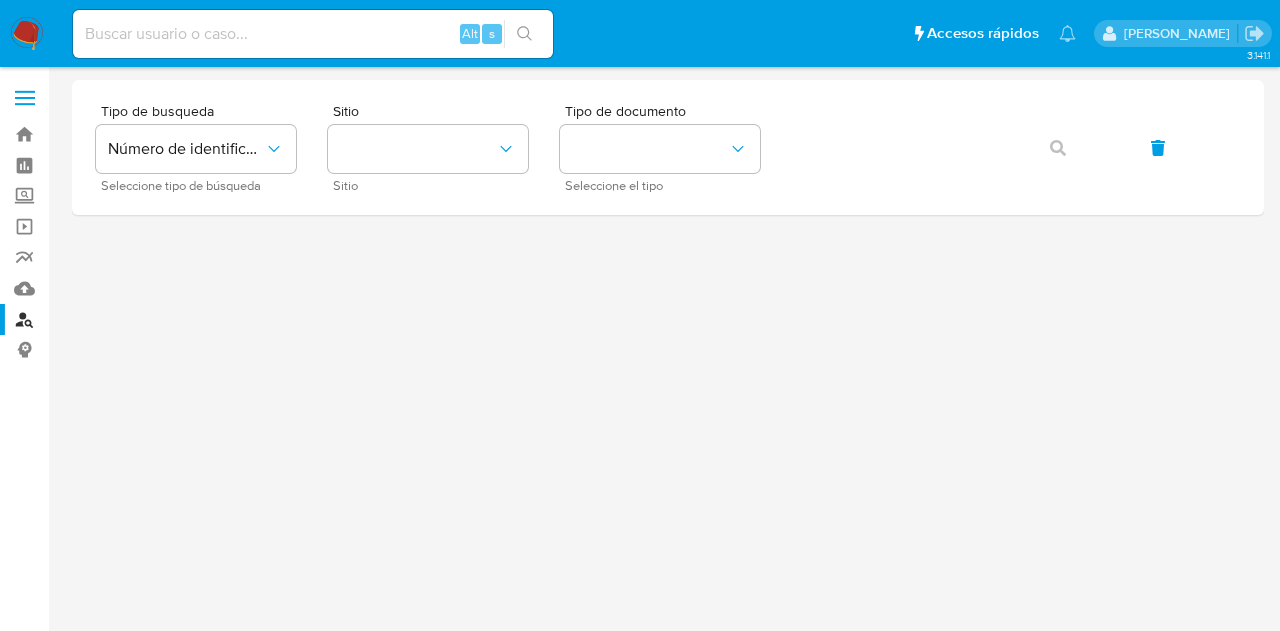 click at bounding box center (668, 349) 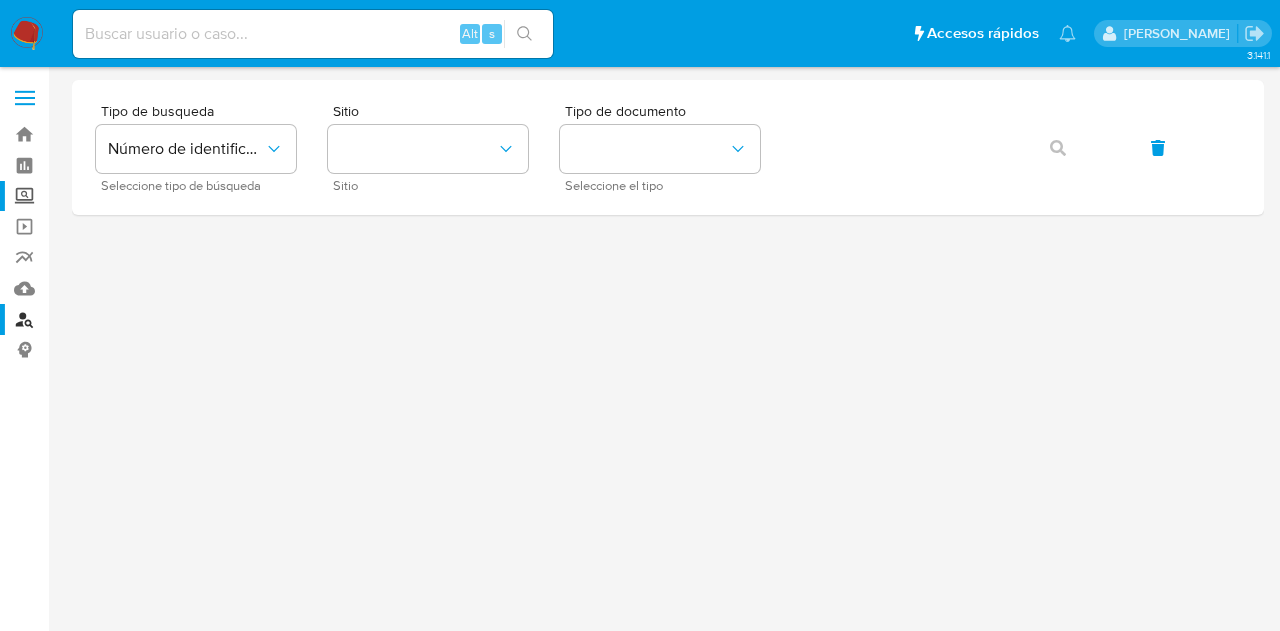 click on "Screening" at bounding box center [119, 196] 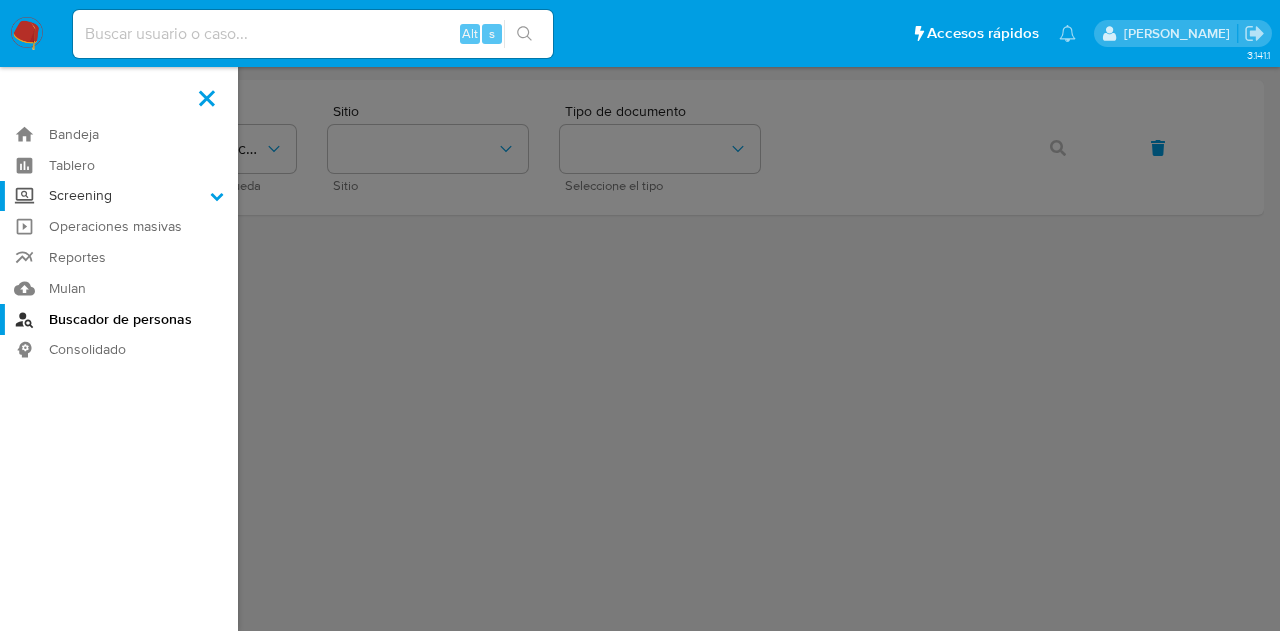 click on "Screening" at bounding box center (0, 0) 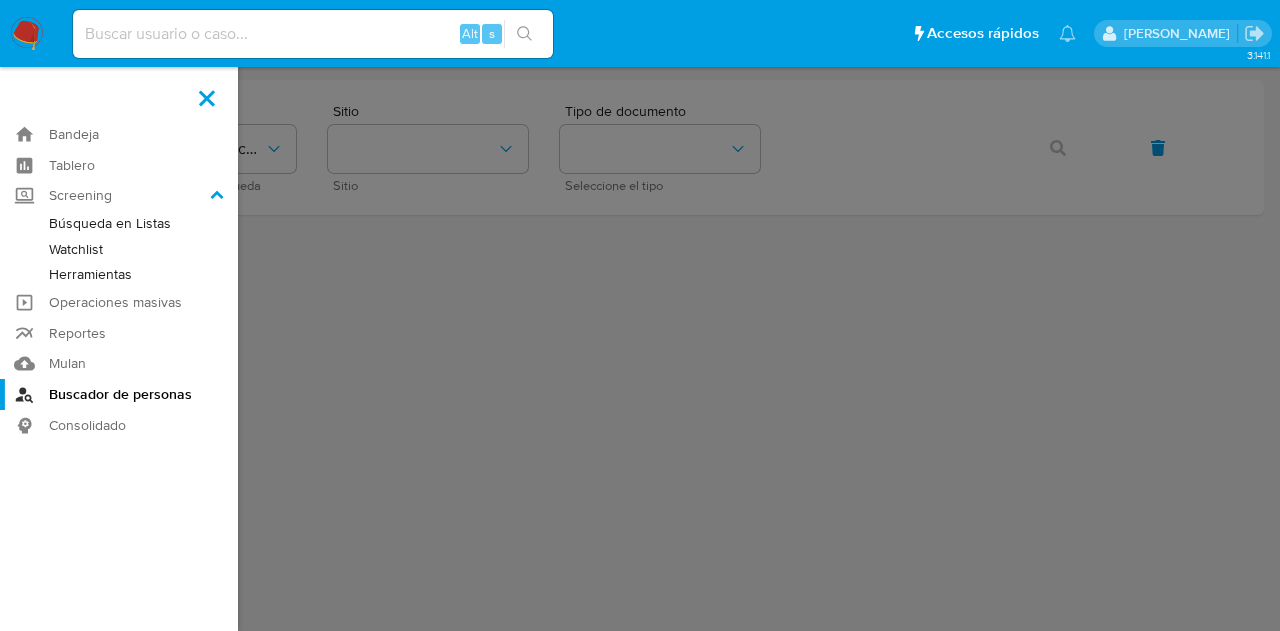 click at bounding box center (640, 315) 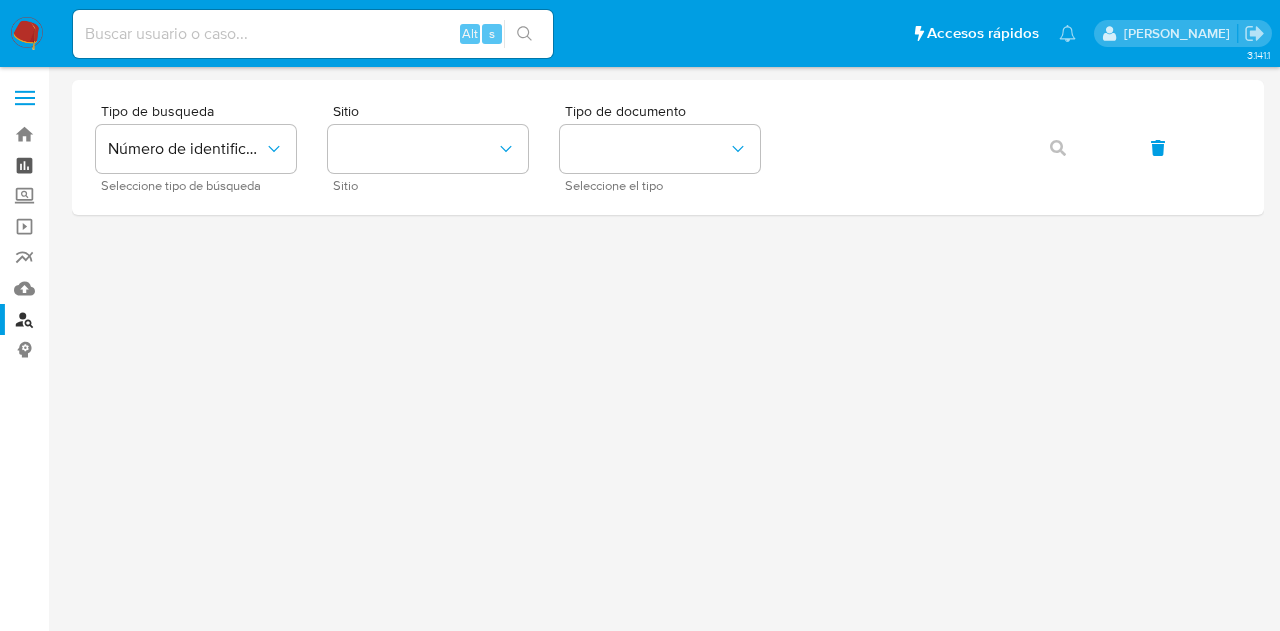 click on "Tablero" at bounding box center [119, 165] 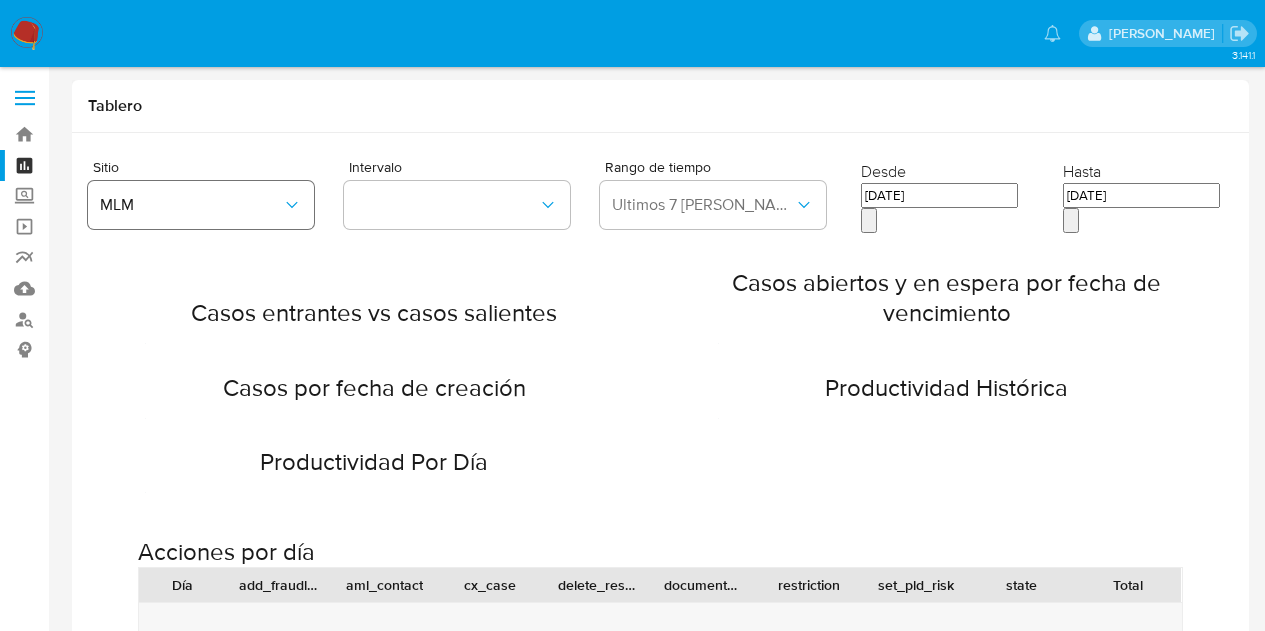 scroll, scrollTop: 0, scrollLeft: 0, axis: both 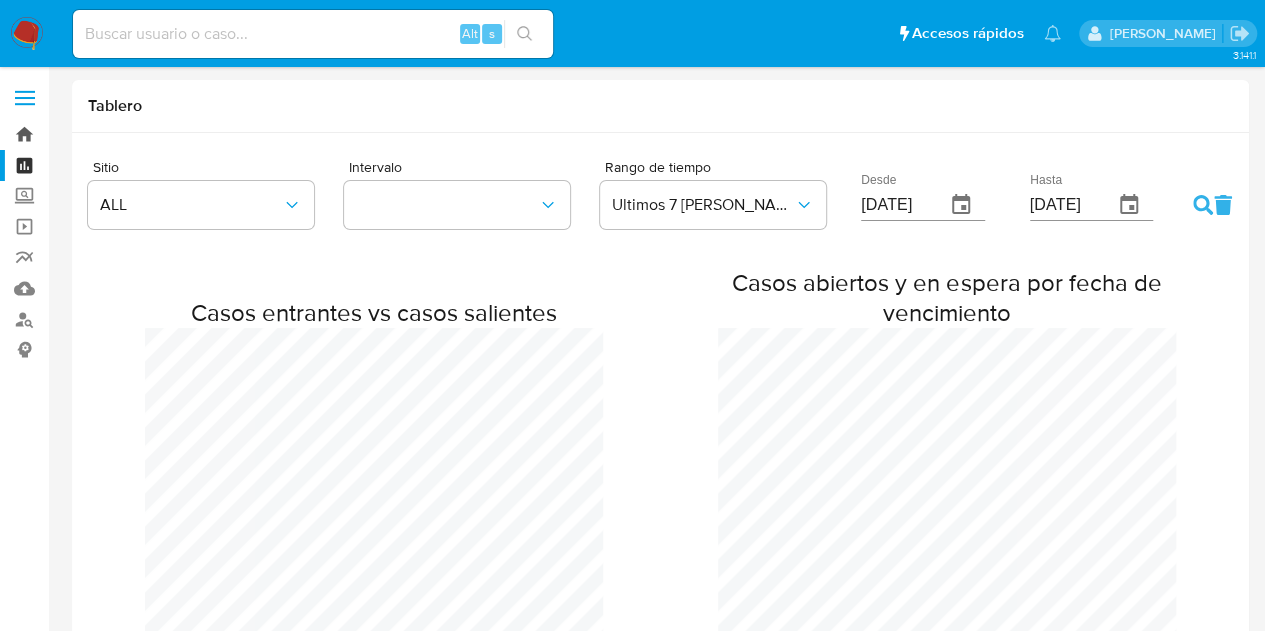 click on "Bandeja" at bounding box center (119, 134) 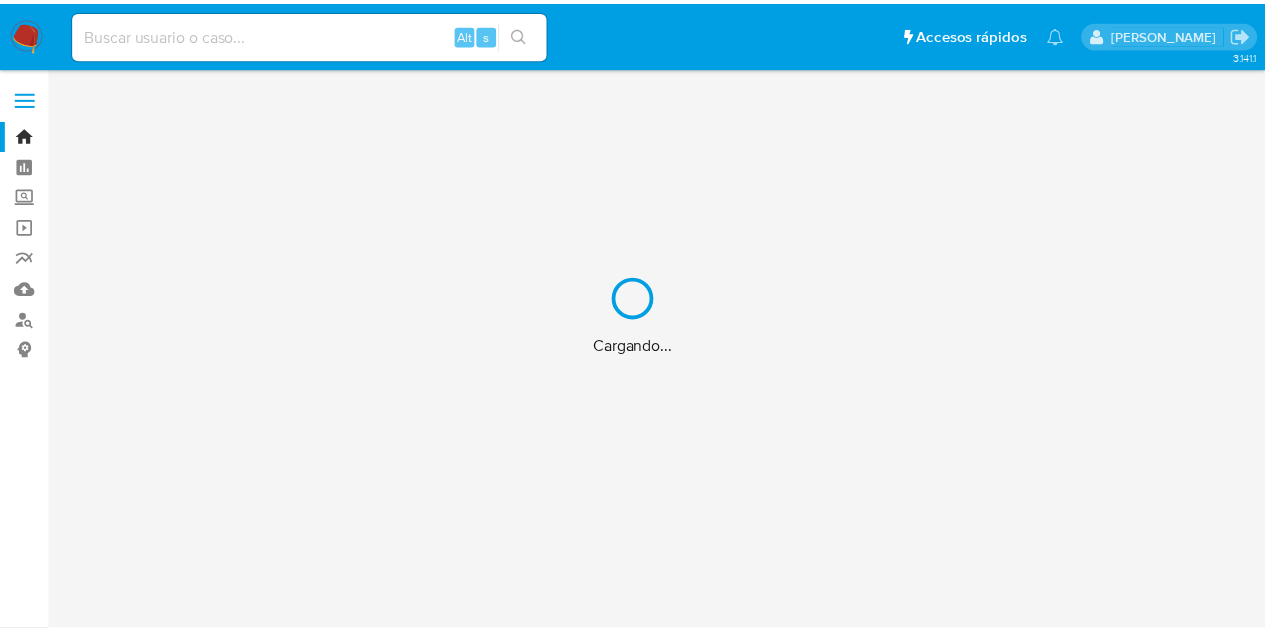 scroll, scrollTop: 0, scrollLeft: 0, axis: both 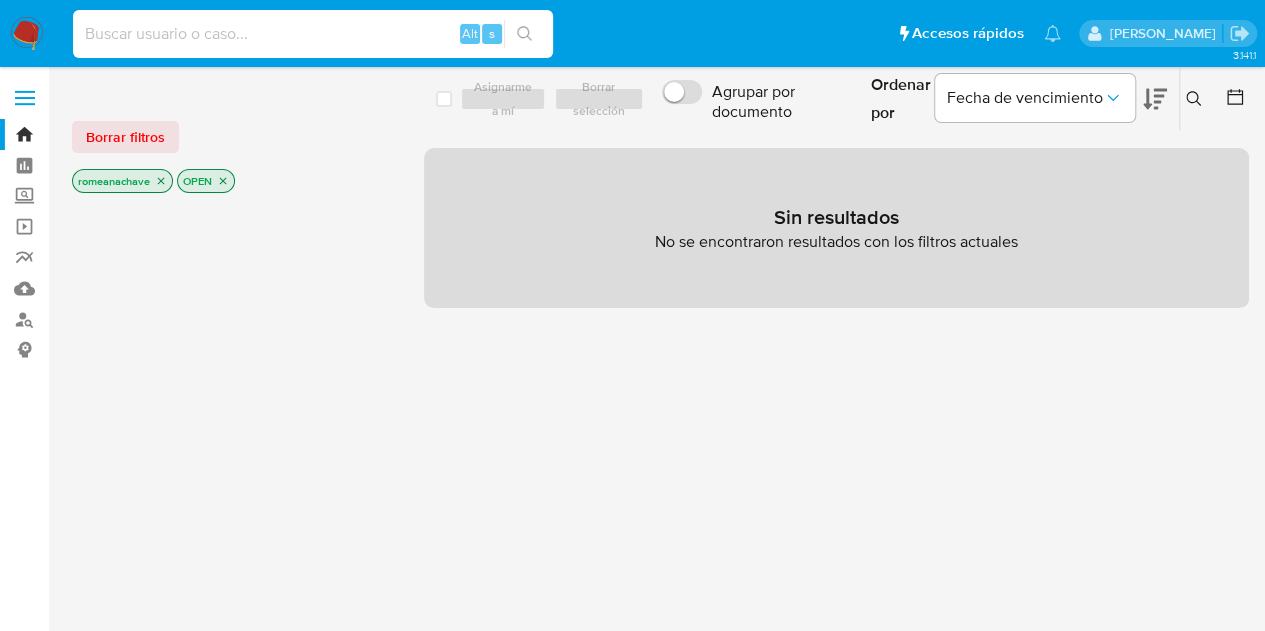 click at bounding box center [313, 34] 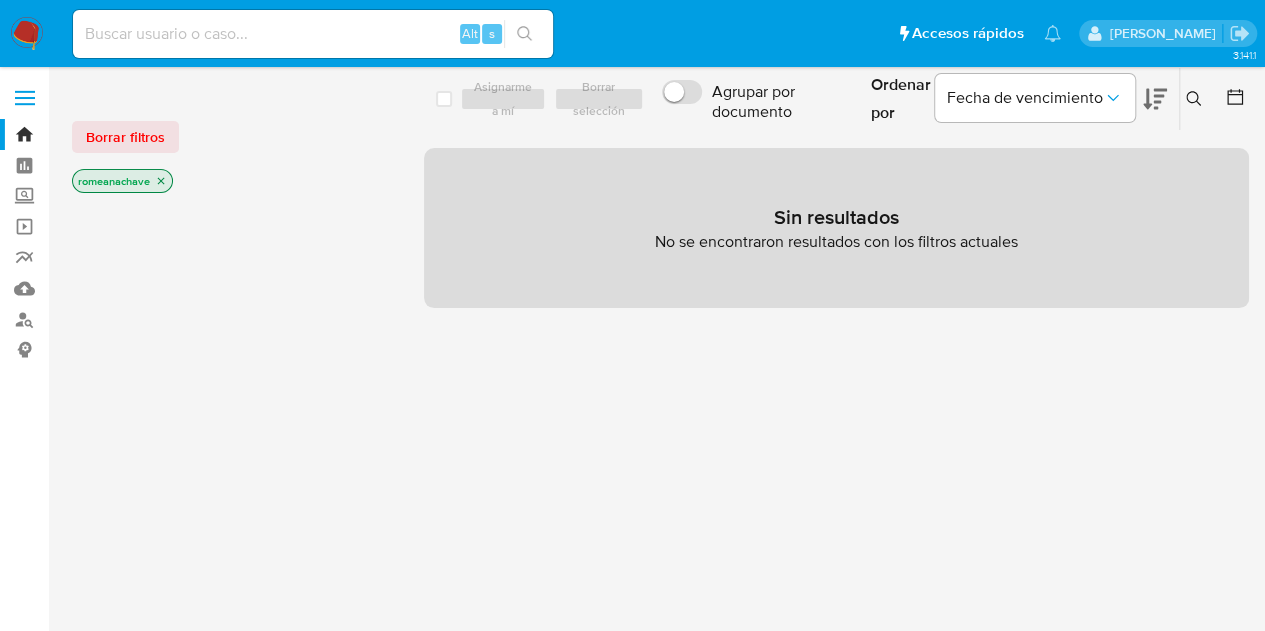 click 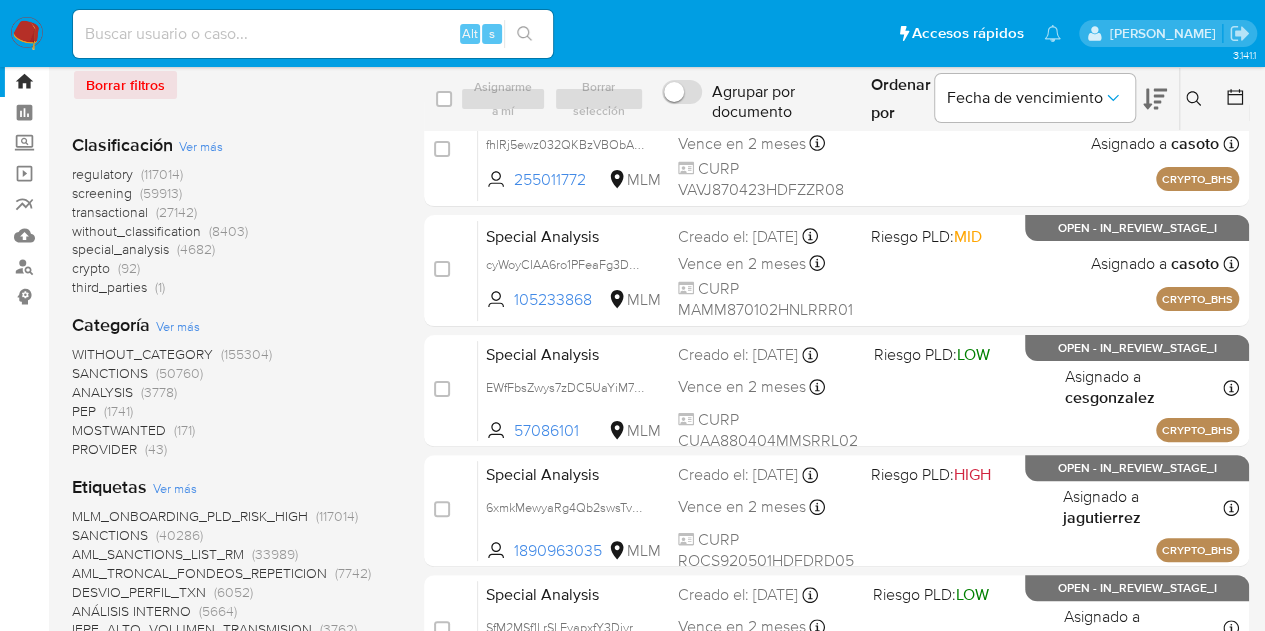 scroll, scrollTop: 0, scrollLeft: 0, axis: both 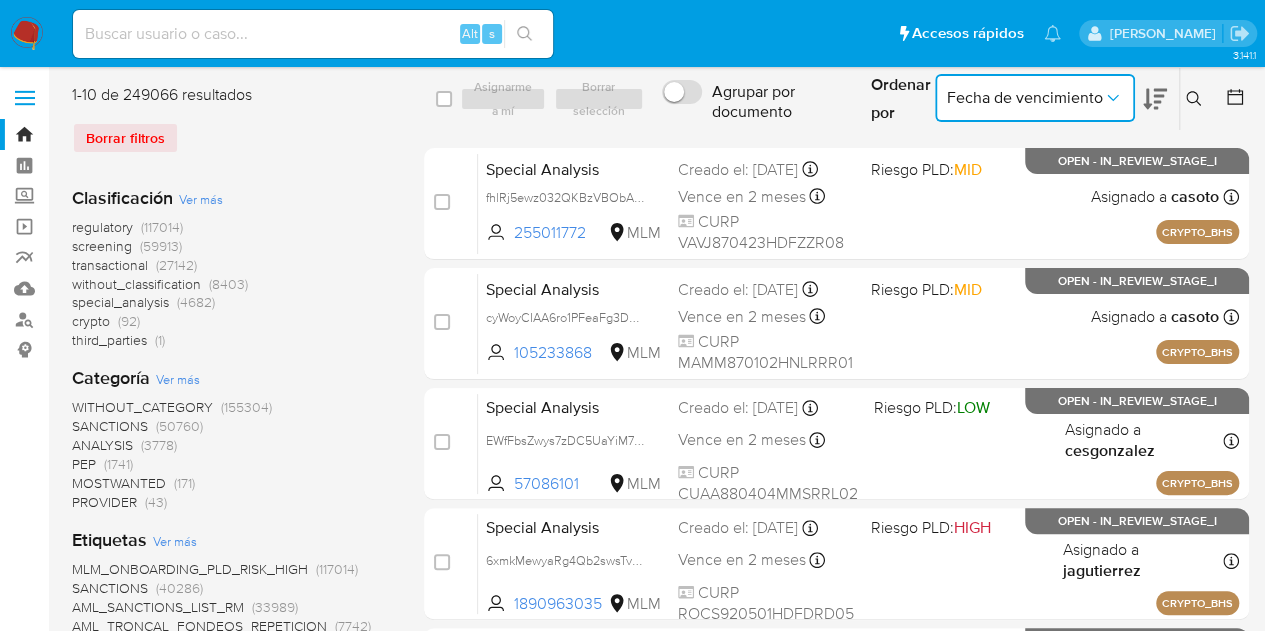 click 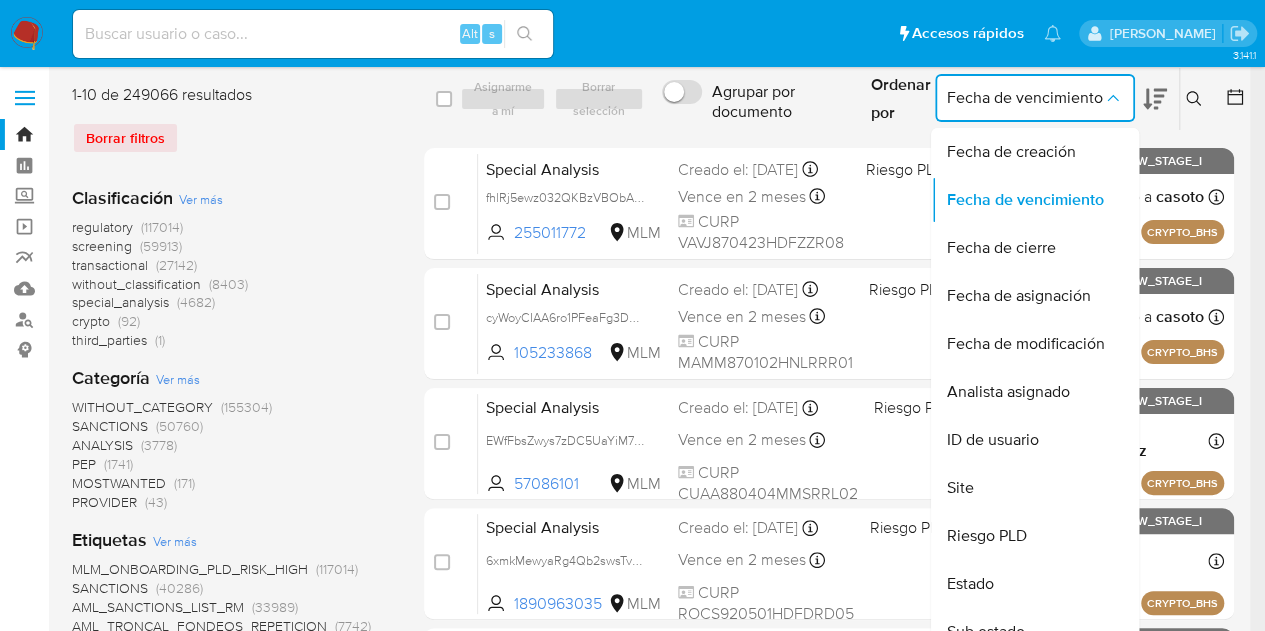 click at bounding box center [1196, 99] 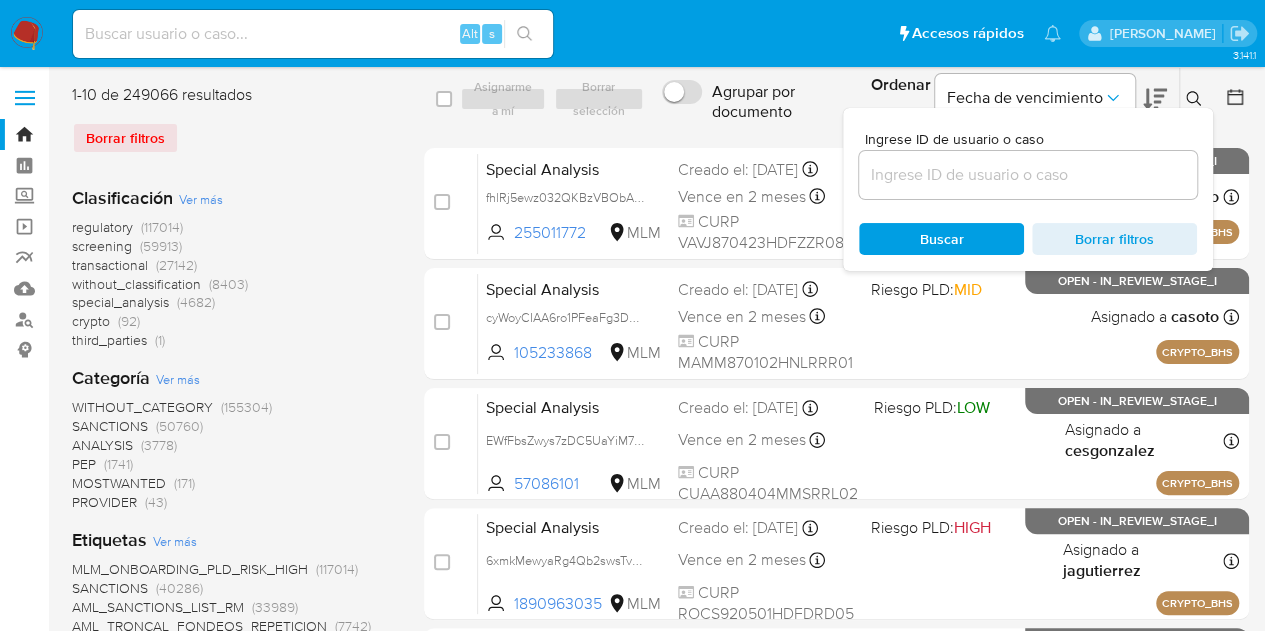 click on "Alt" at bounding box center [470, 33] 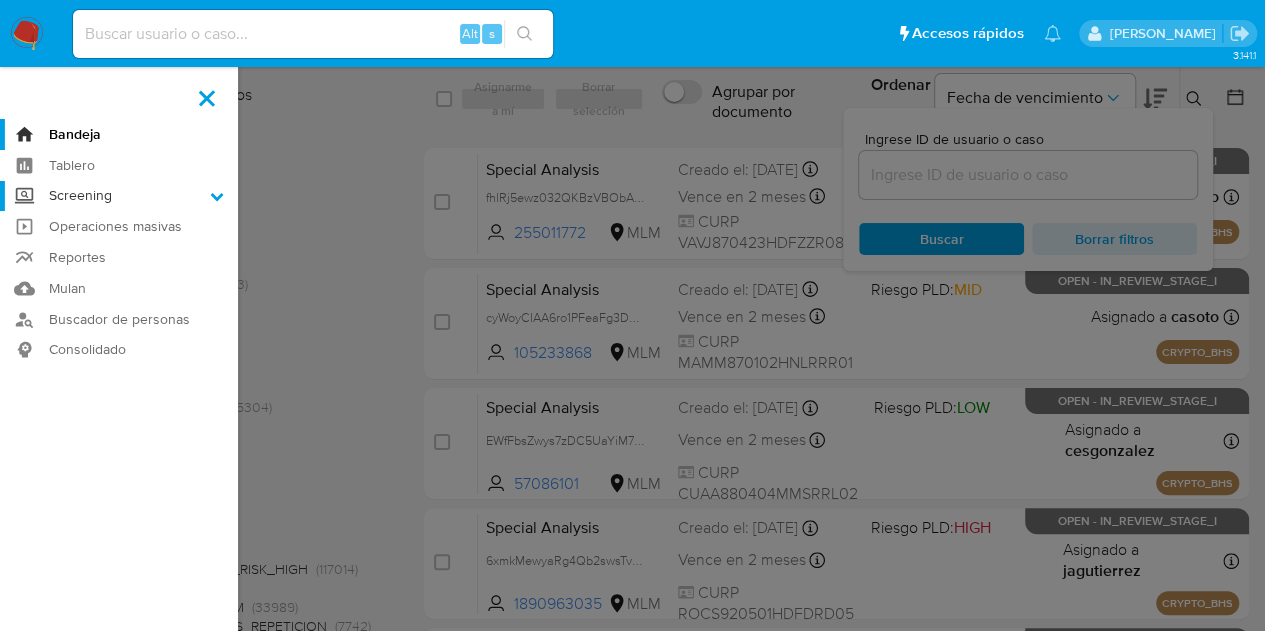 click on "Screening" at bounding box center (119, 196) 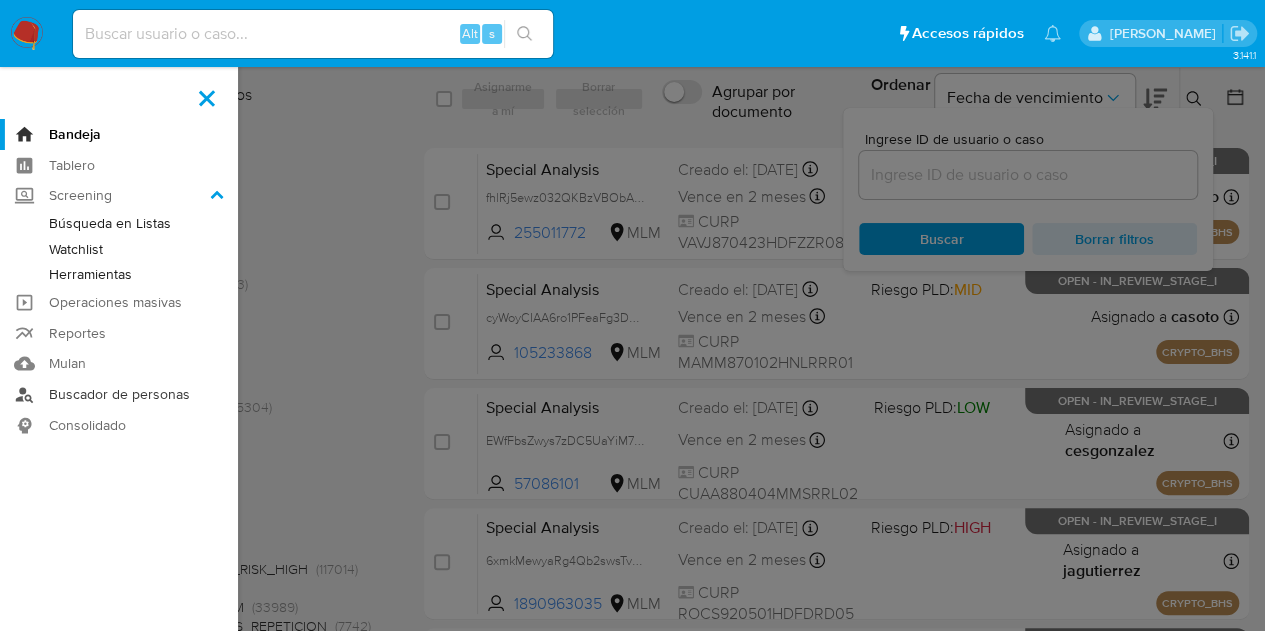 click on "Buscador de personas" at bounding box center (119, 394) 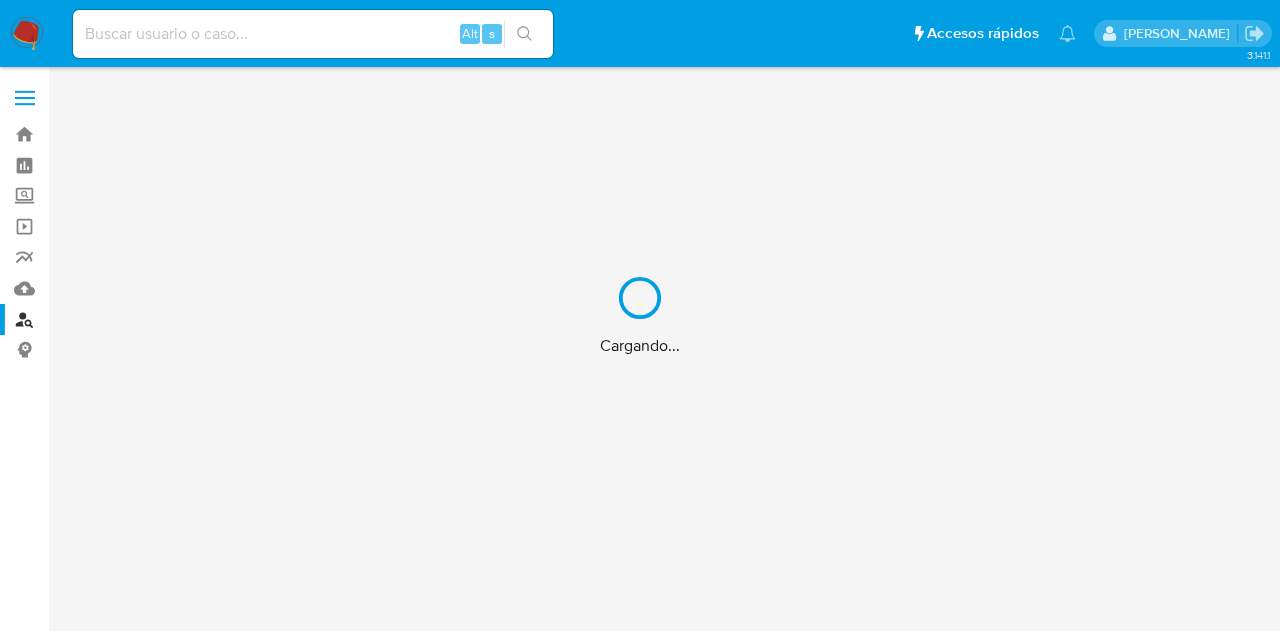 scroll, scrollTop: 0, scrollLeft: 0, axis: both 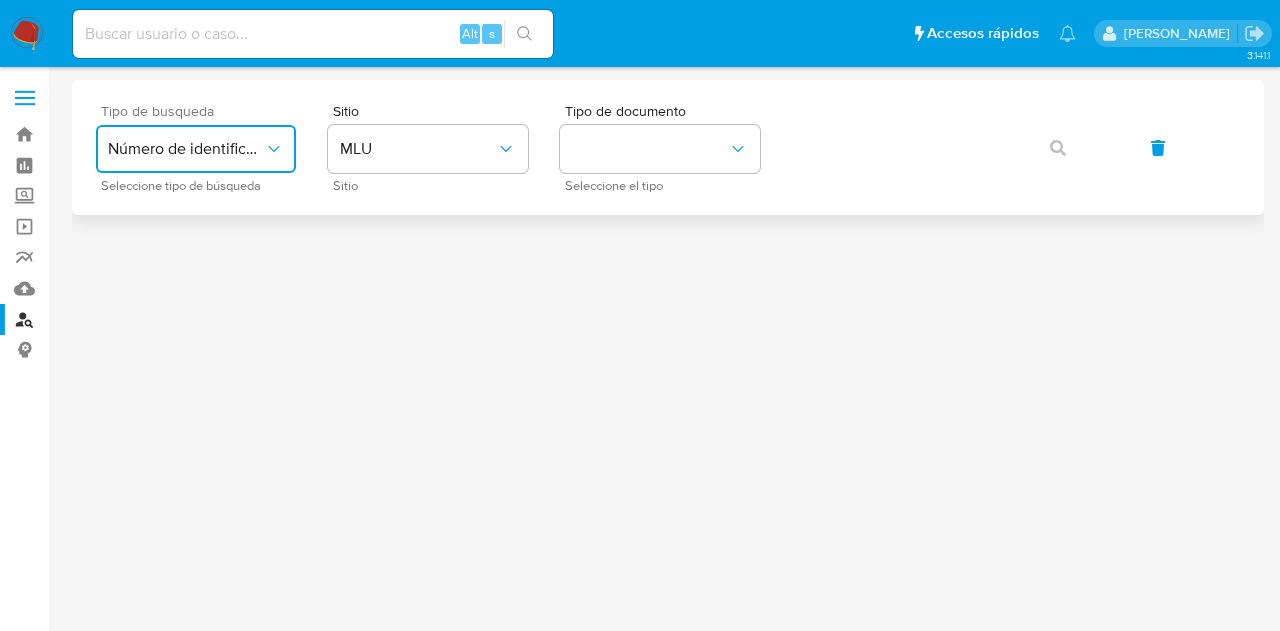 click 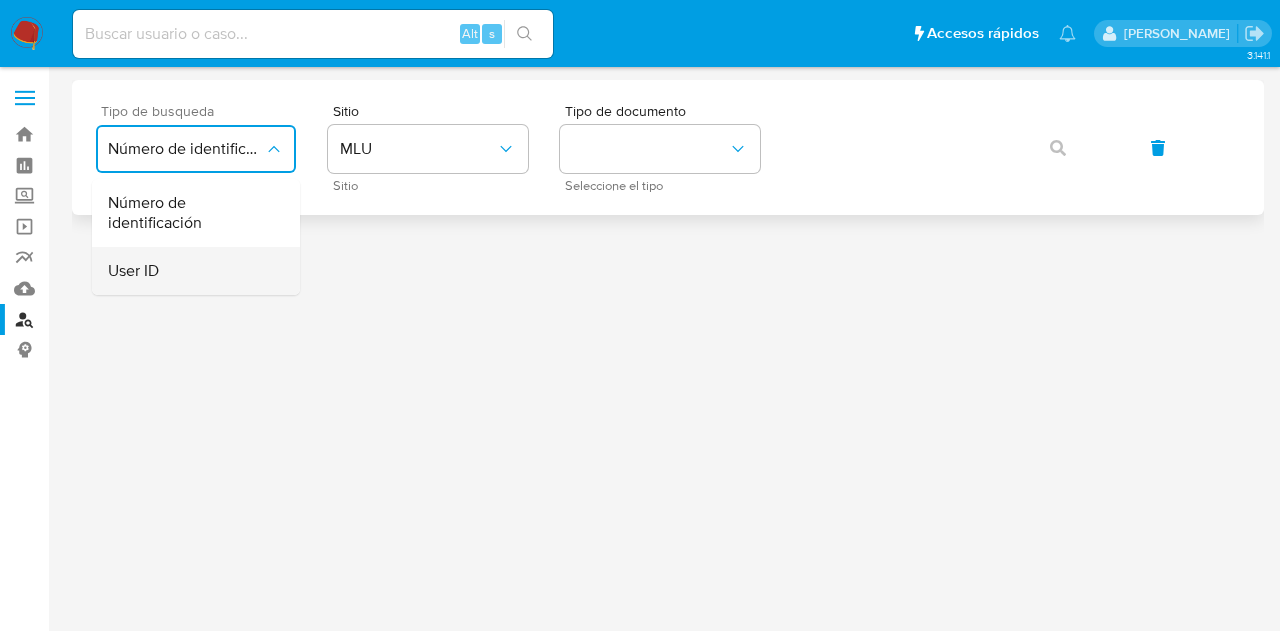 click on "User ID" at bounding box center (190, 271) 